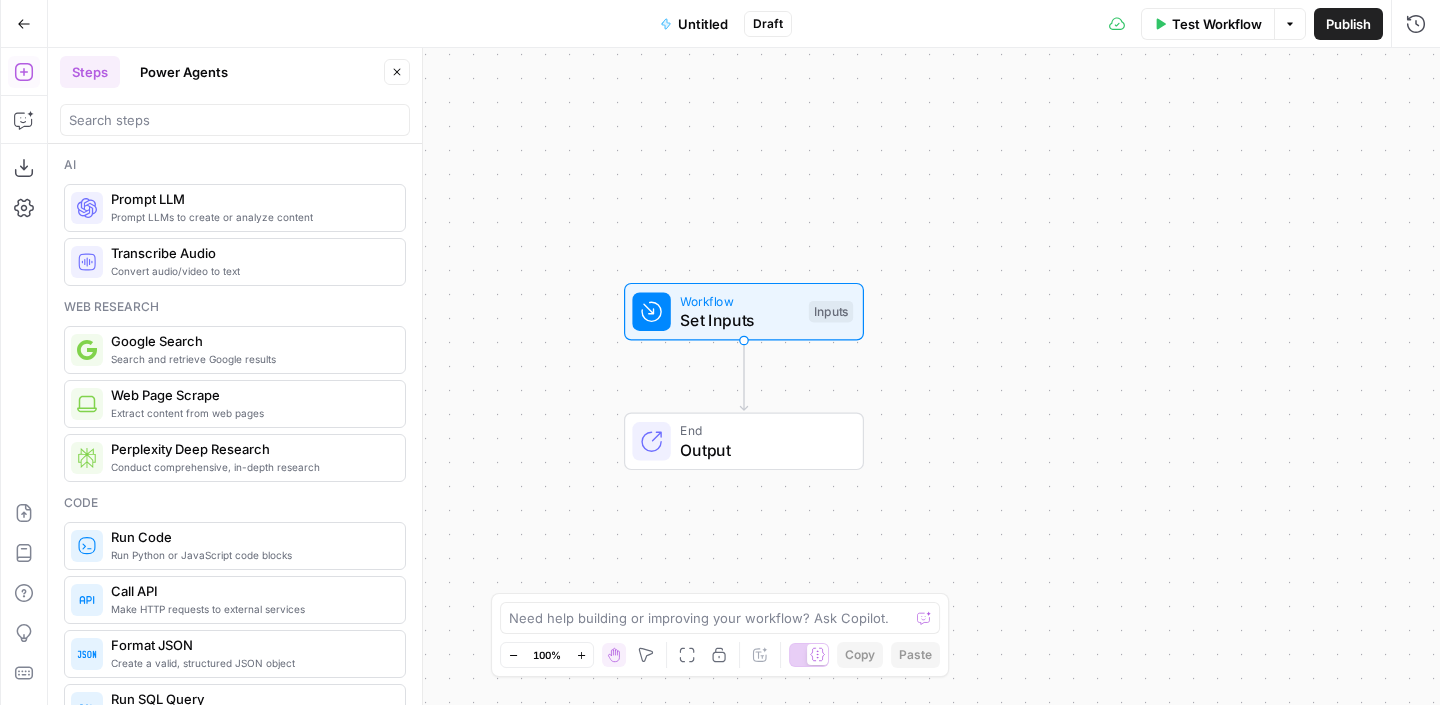 scroll, scrollTop: 0, scrollLeft: 0, axis: both 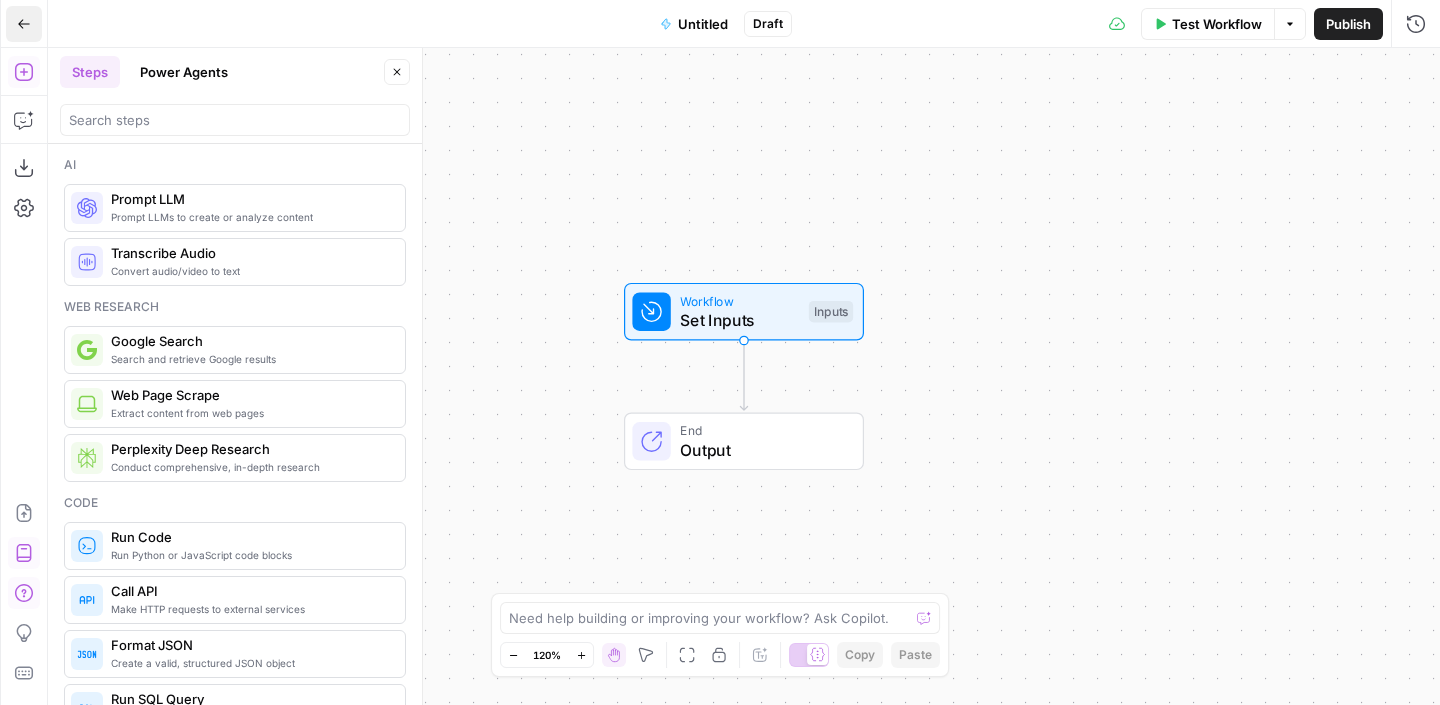 click 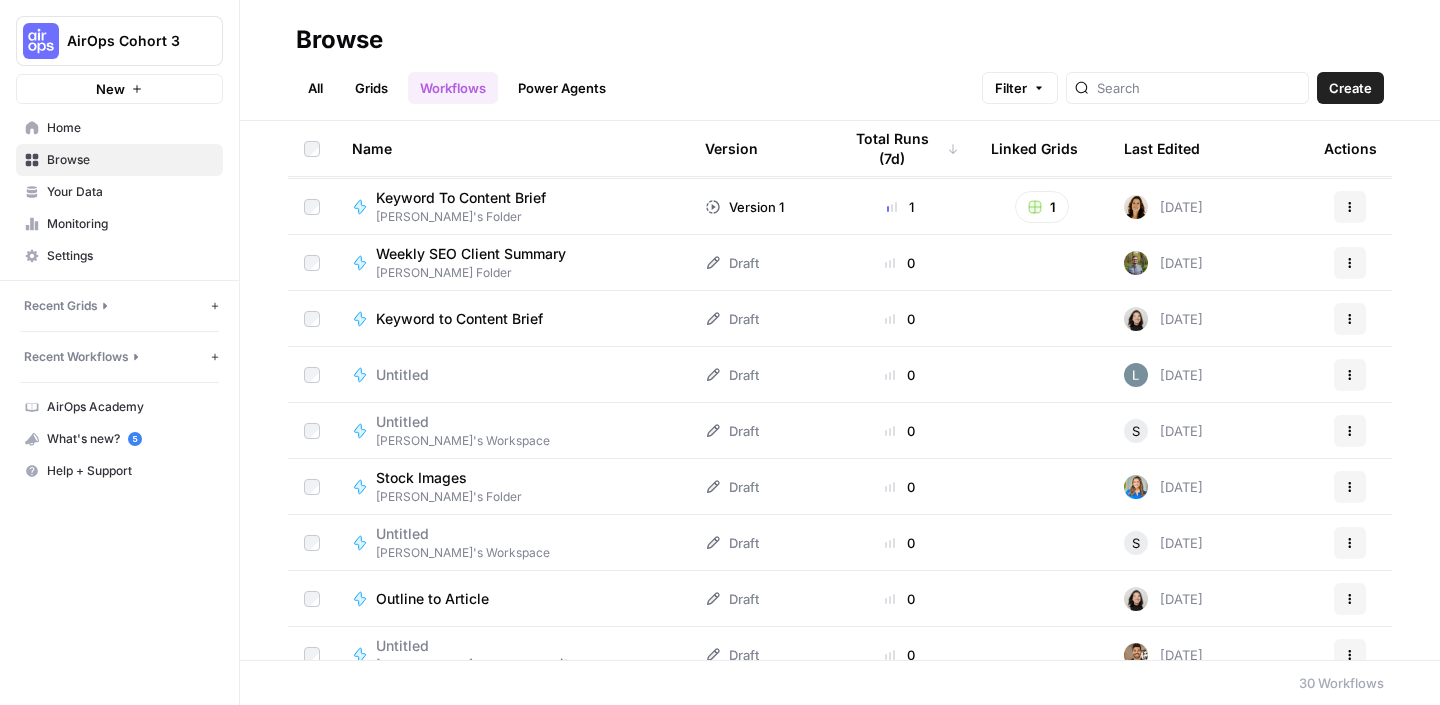 scroll, scrollTop: 392, scrollLeft: 0, axis: vertical 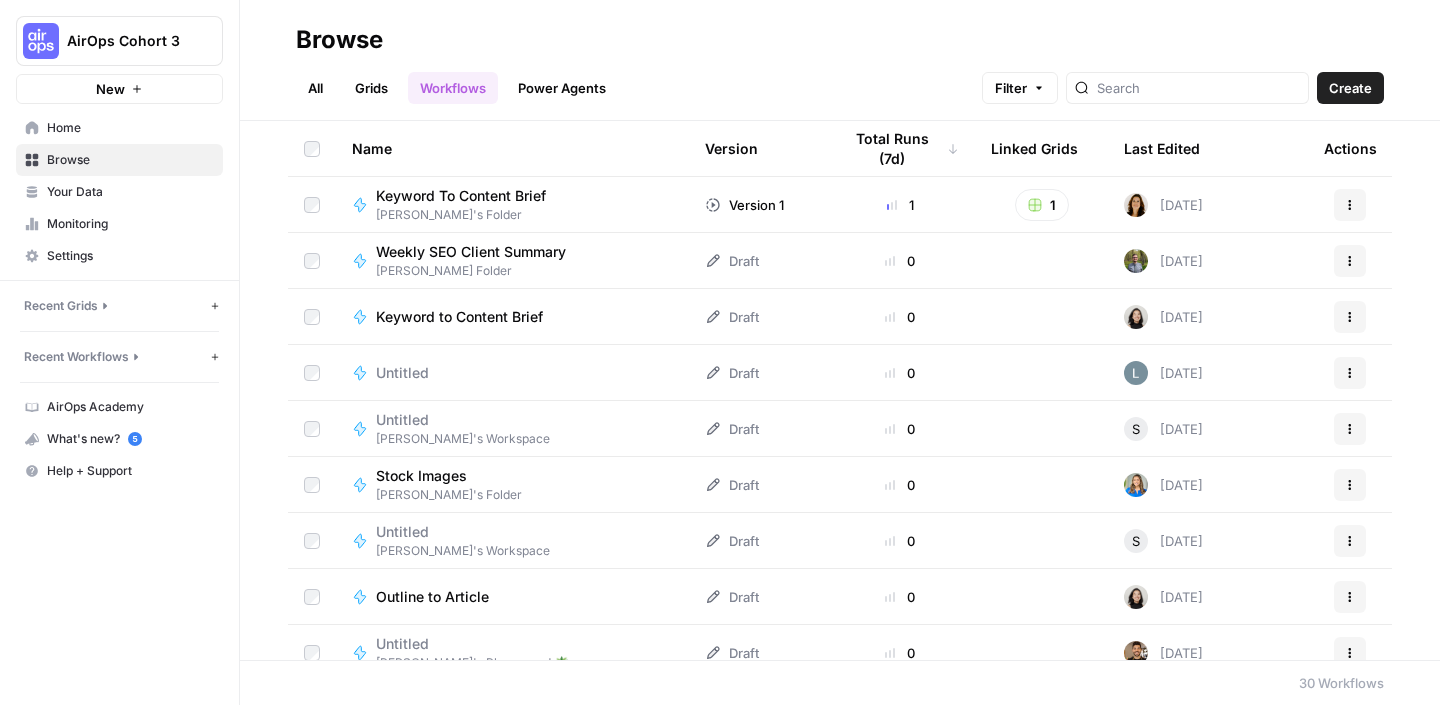 click on "Draft" at bounding box center [732, 373] 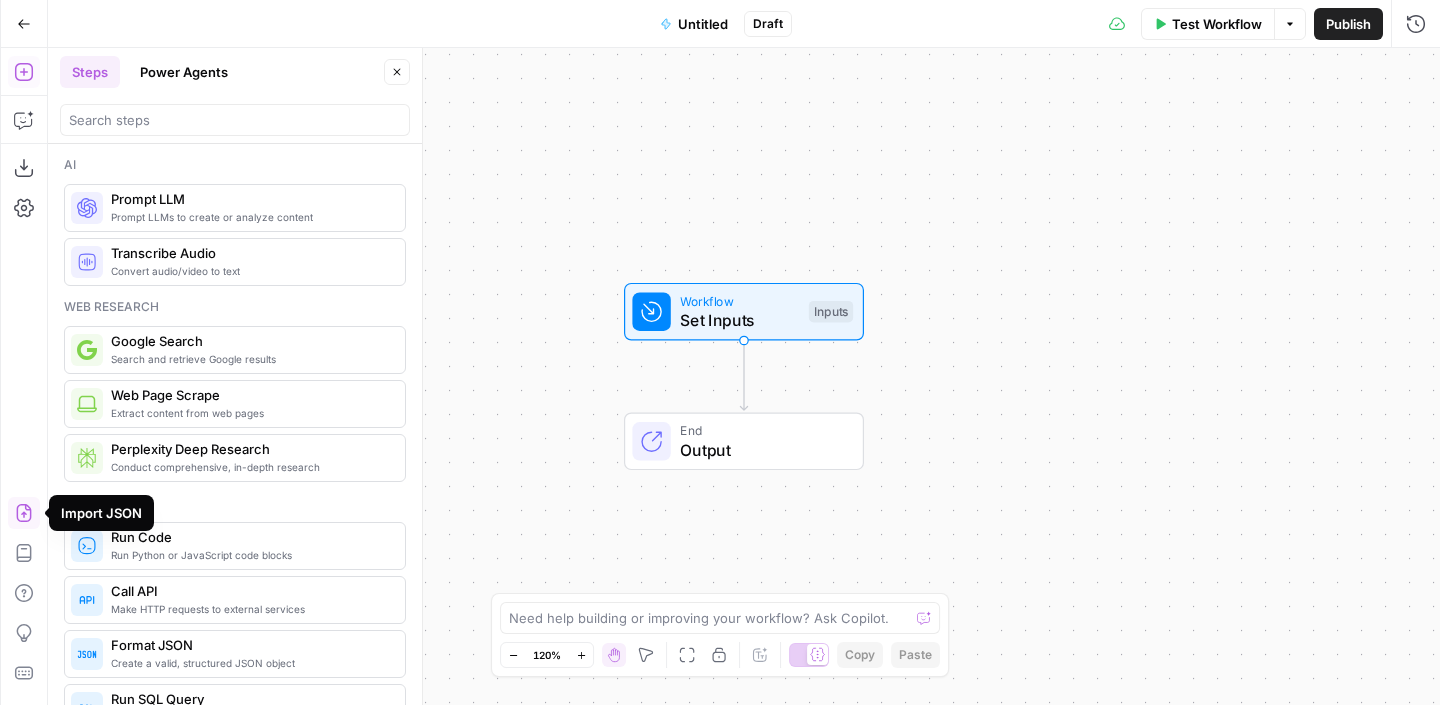 click 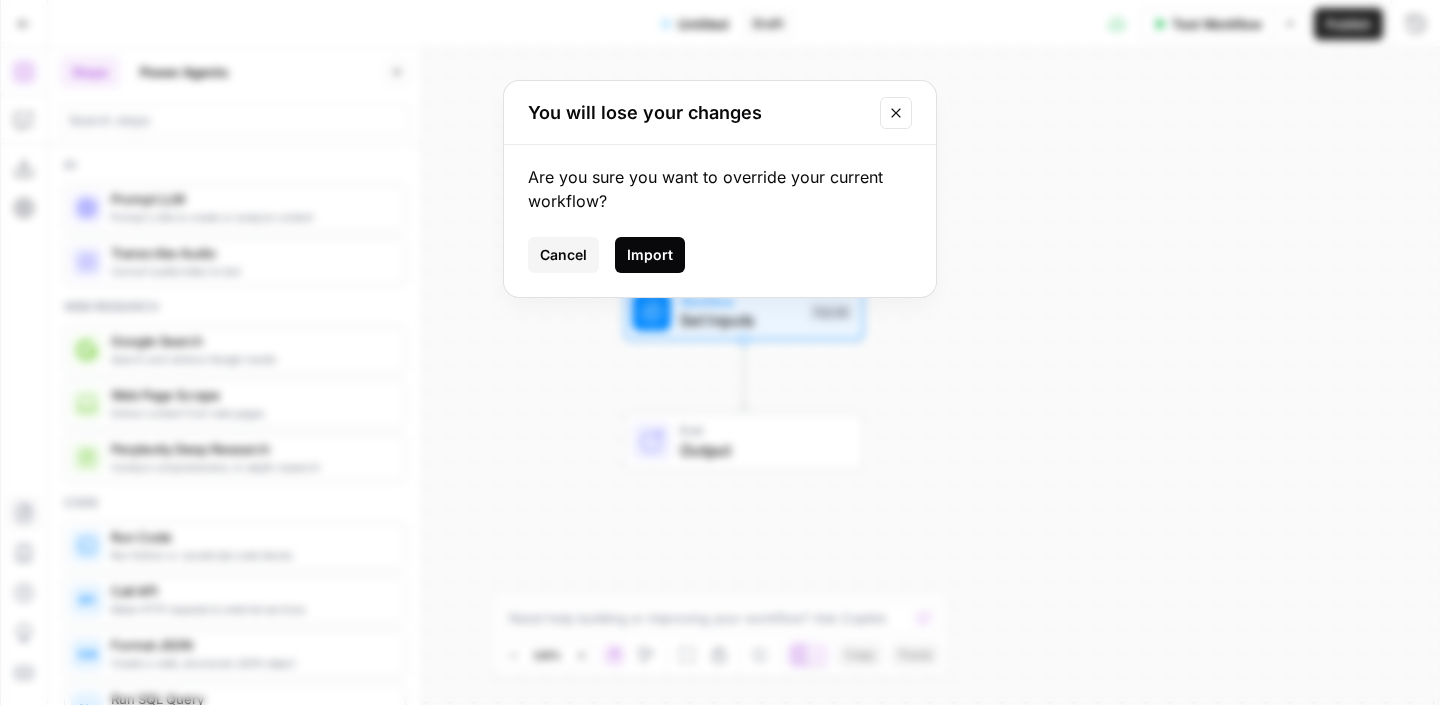 click on "Import" at bounding box center (650, 255) 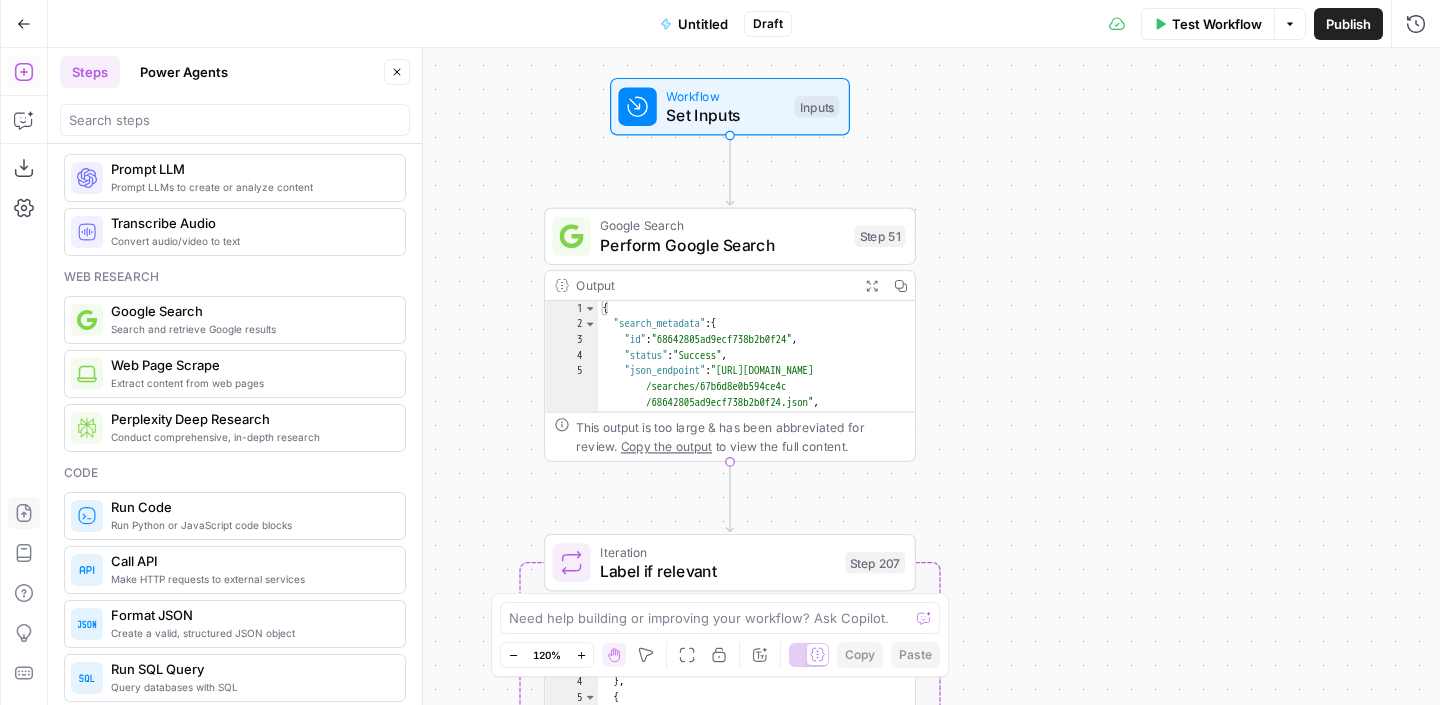 scroll, scrollTop: 0, scrollLeft: 0, axis: both 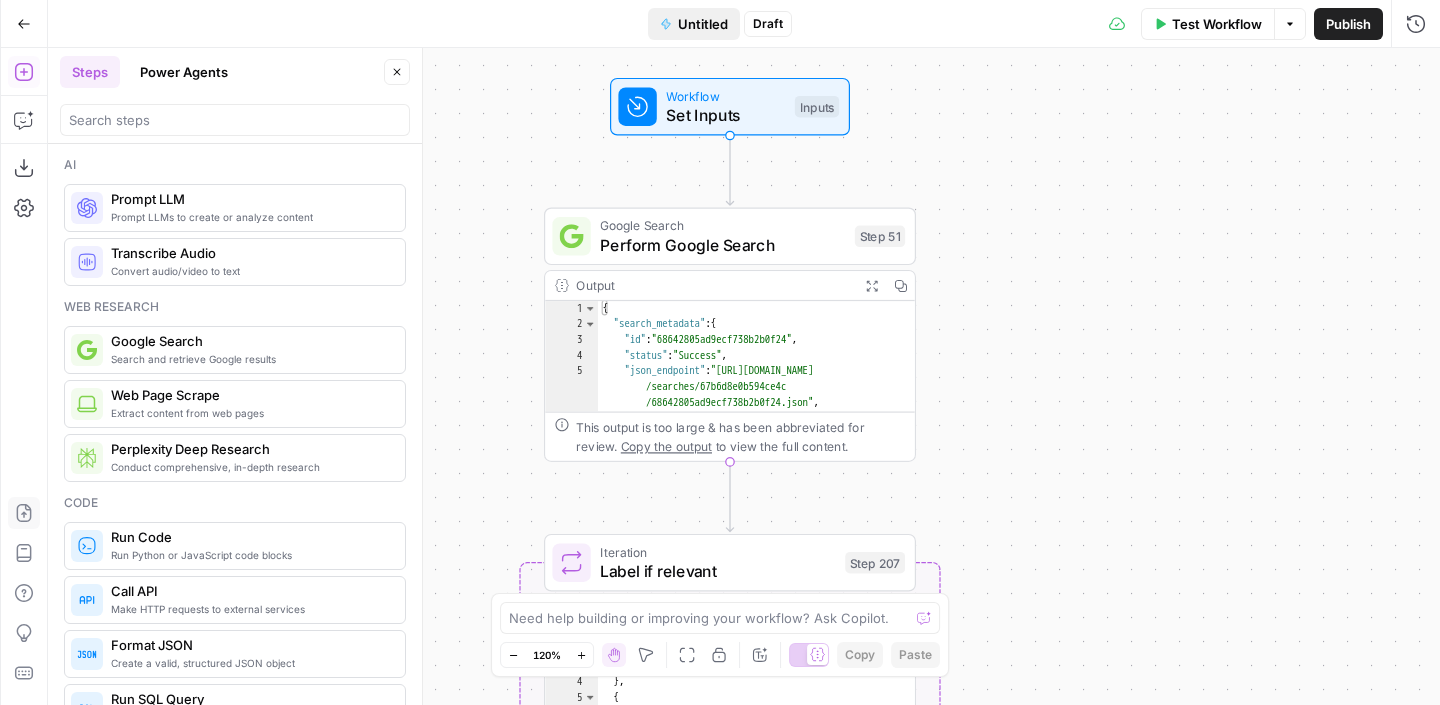 click on "Untitled" at bounding box center [703, 24] 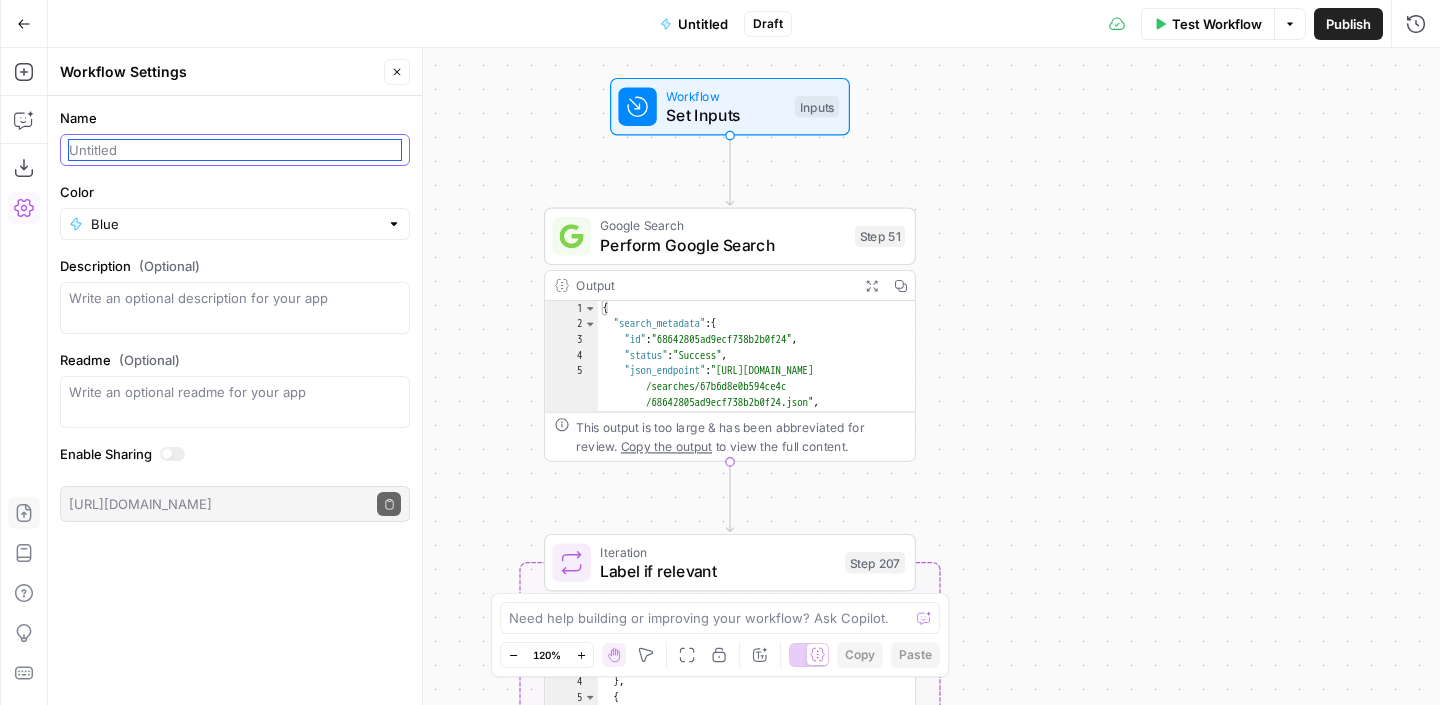 click on "Name" at bounding box center [235, 150] 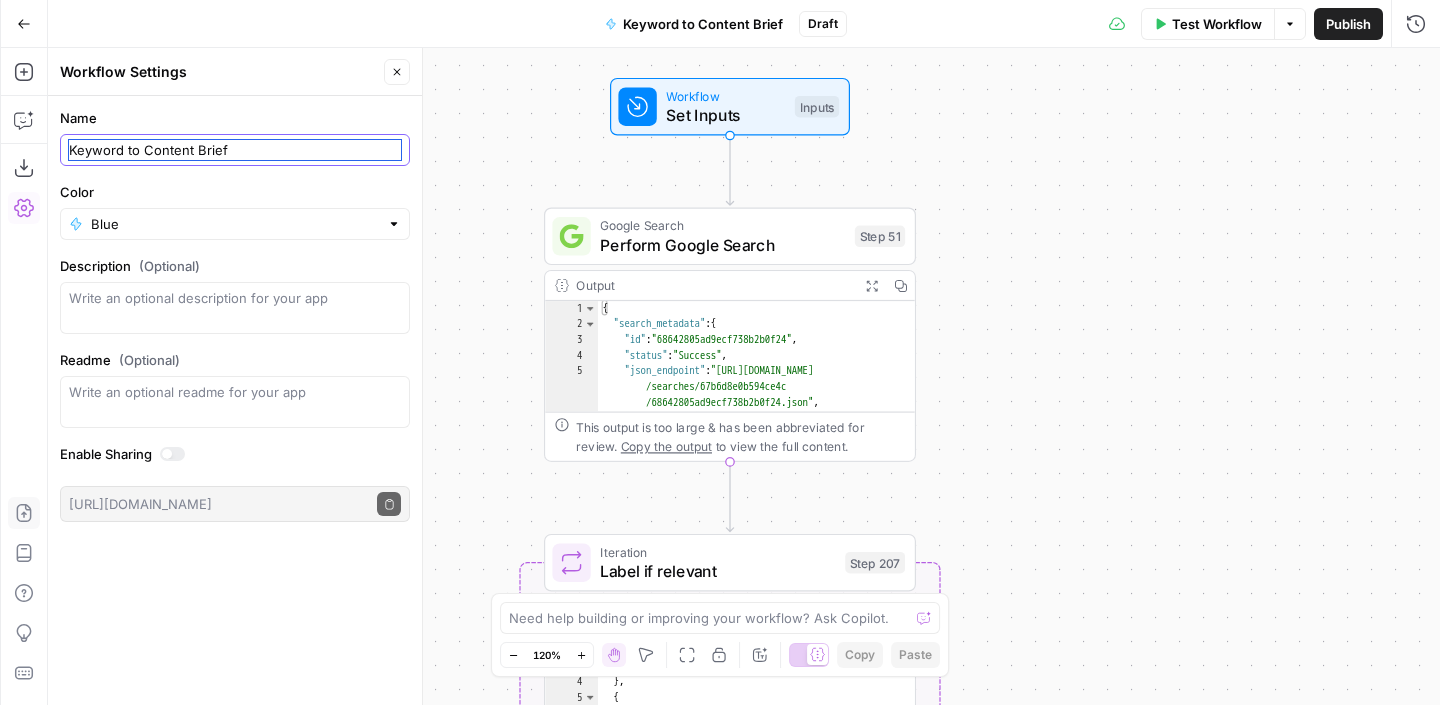 type on "Keyword to Content Brief" 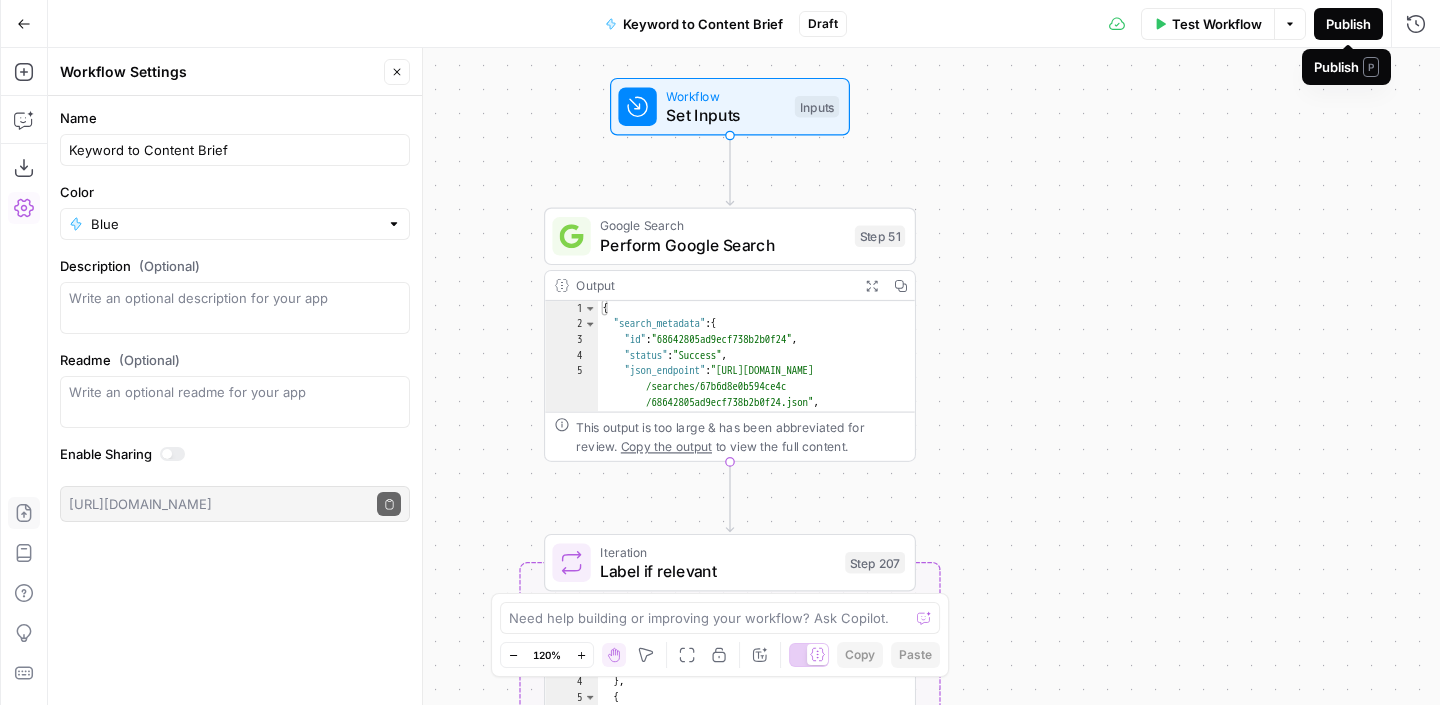 click on "Publish" at bounding box center [1348, 24] 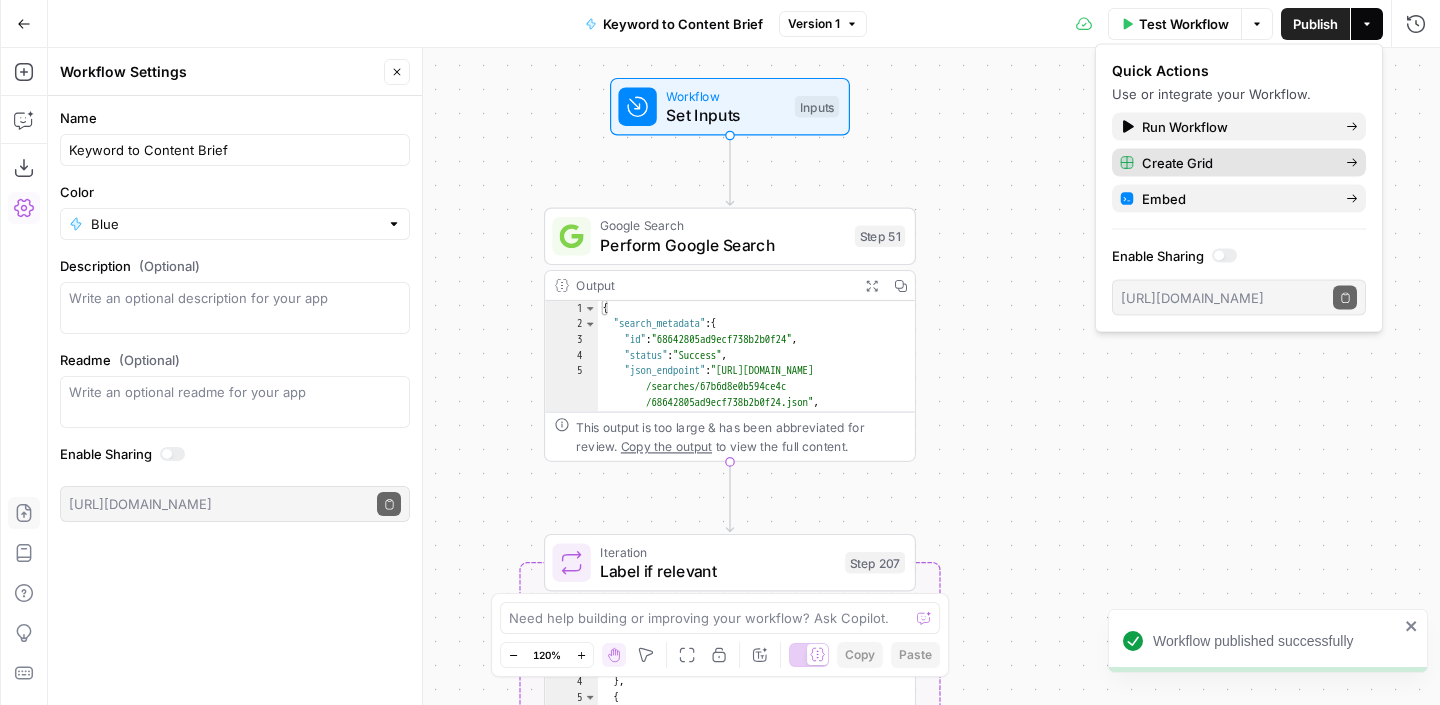 click on "Create Grid" at bounding box center [1177, 163] 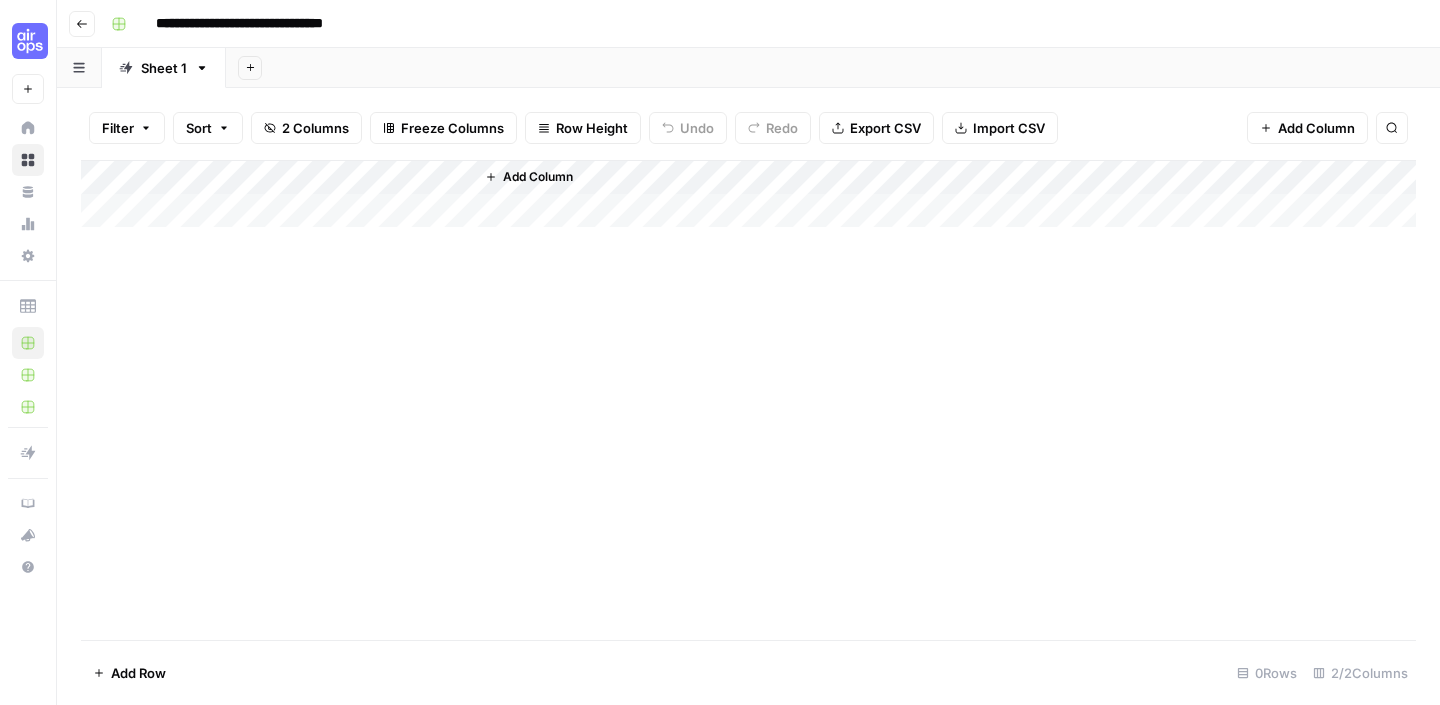 click on "Add Column" at bounding box center [748, 194] 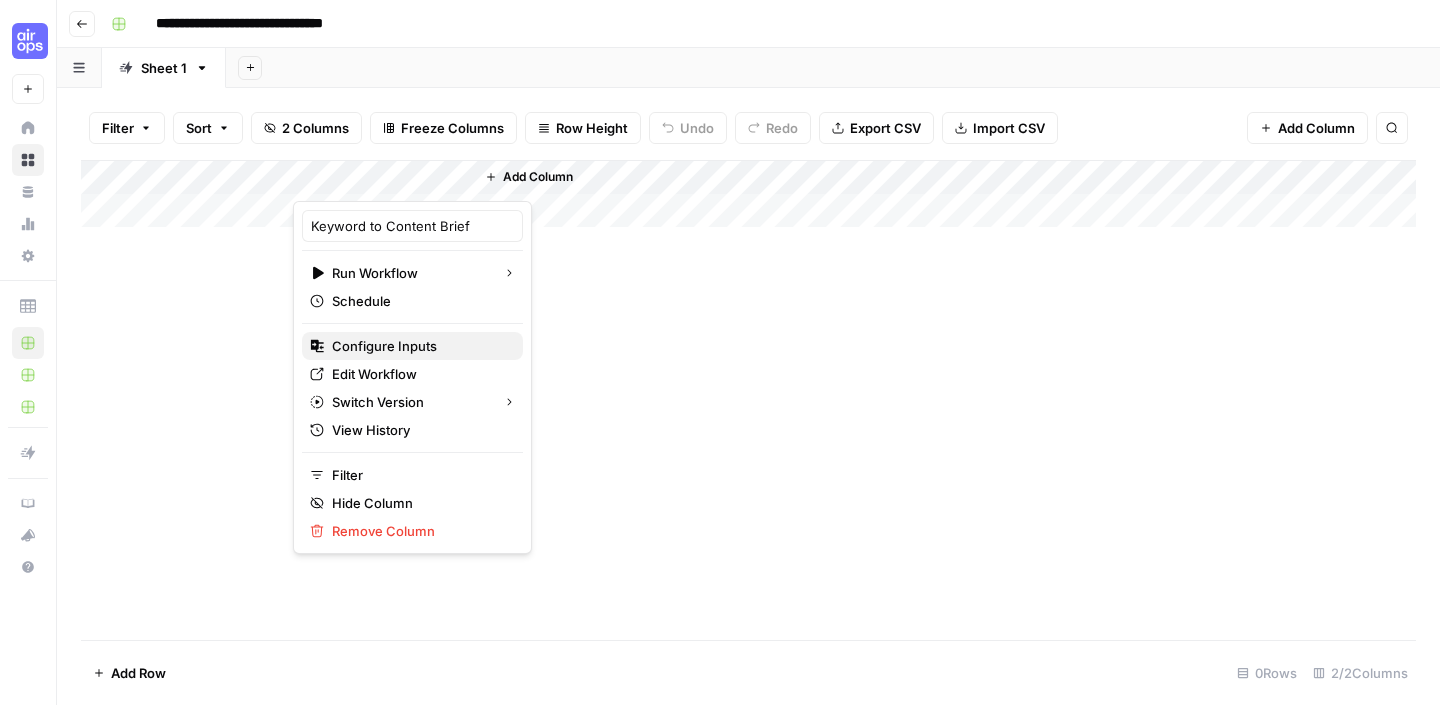 click on "Configure Inputs" at bounding box center (384, 346) 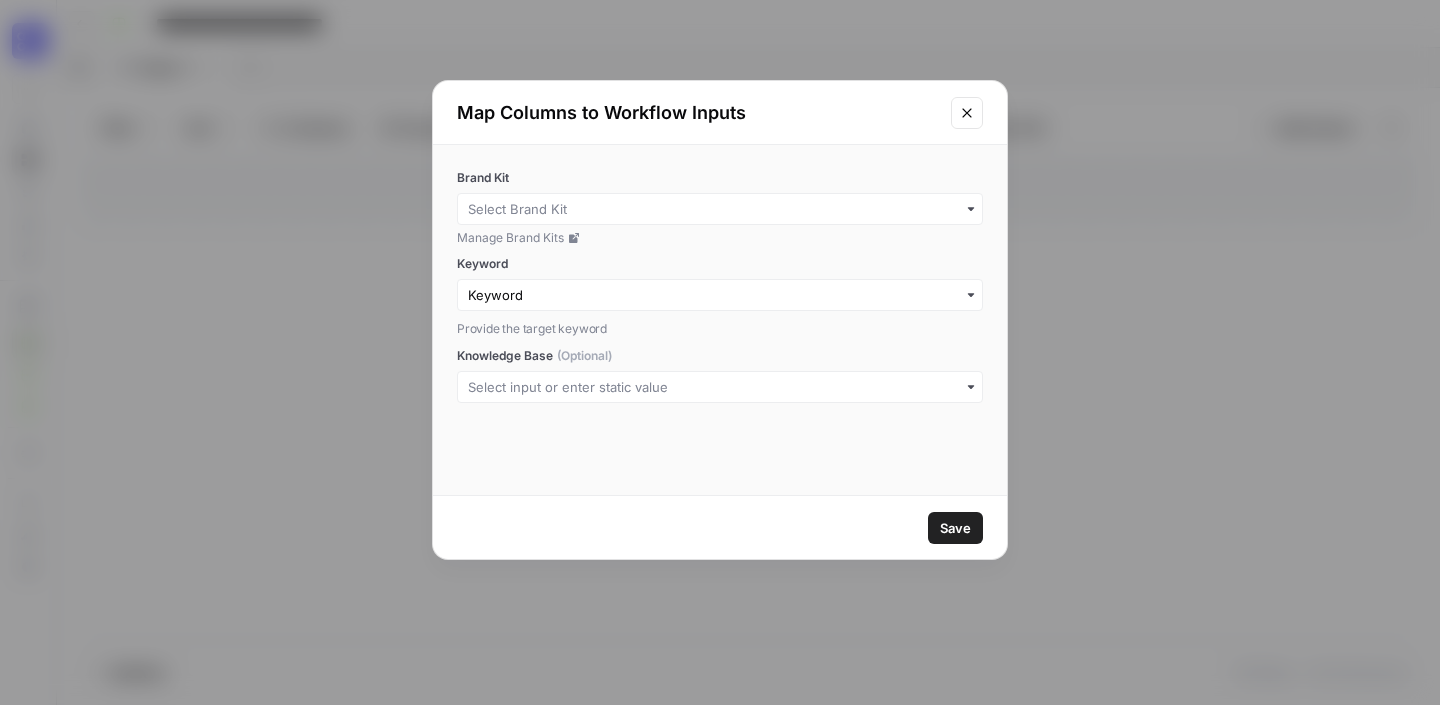 click at bounding box center [720, 209] 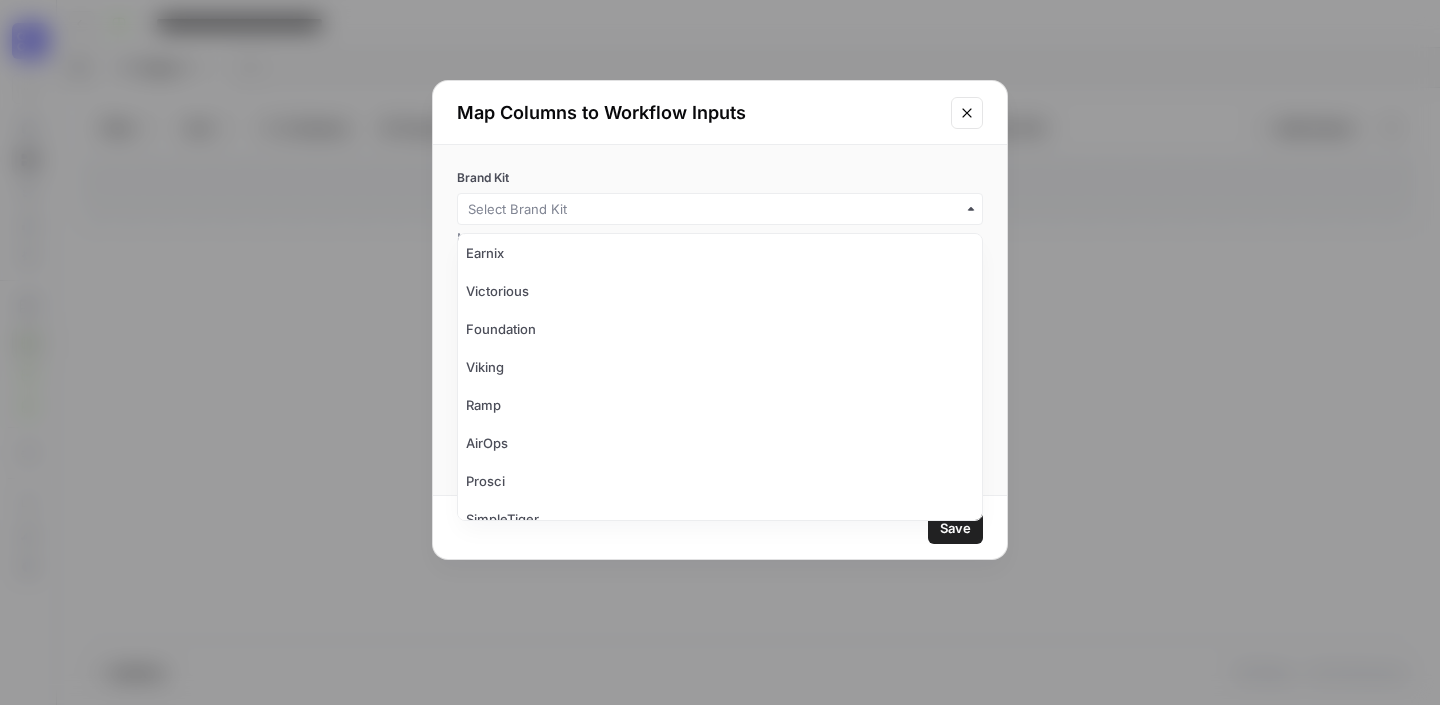 scroll, scrollTop: 0, scrollLeft: 0, axis: both 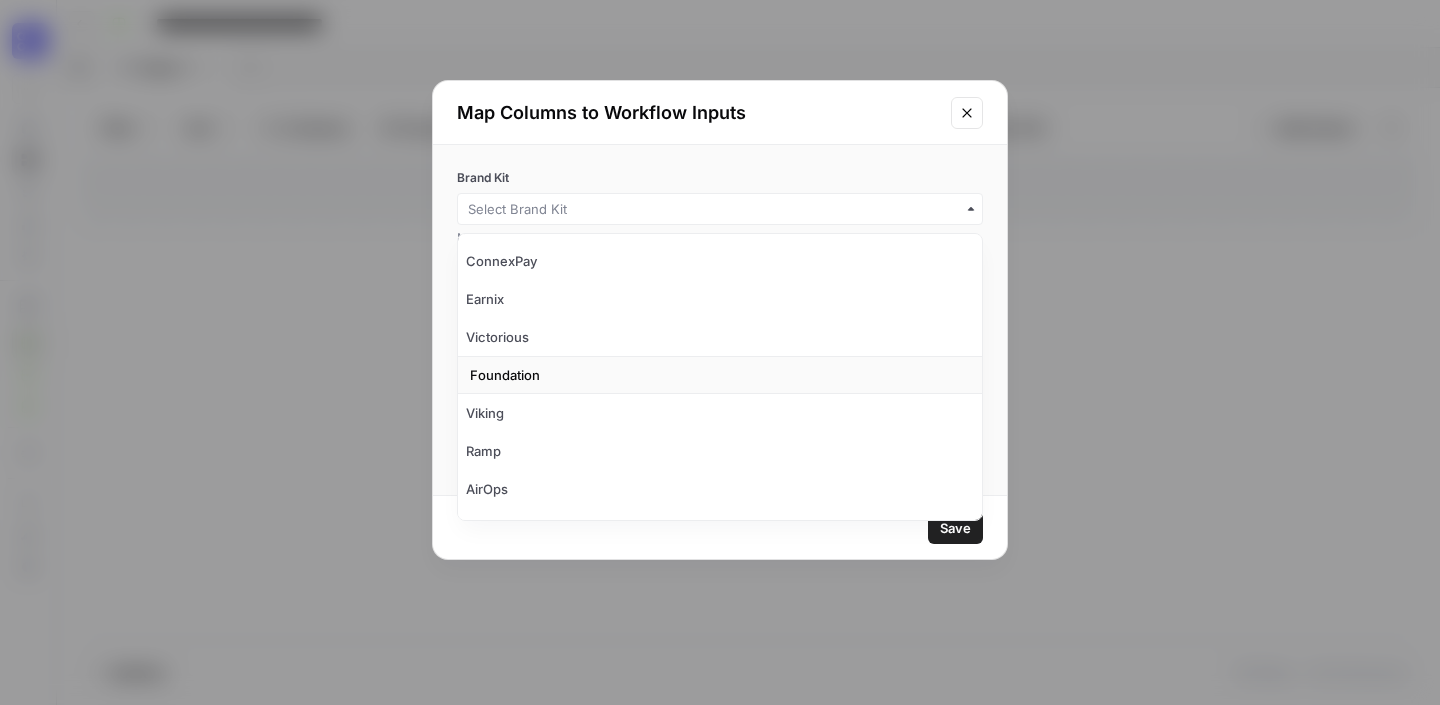 click on "Foundation" at bounding box center (720, 375) 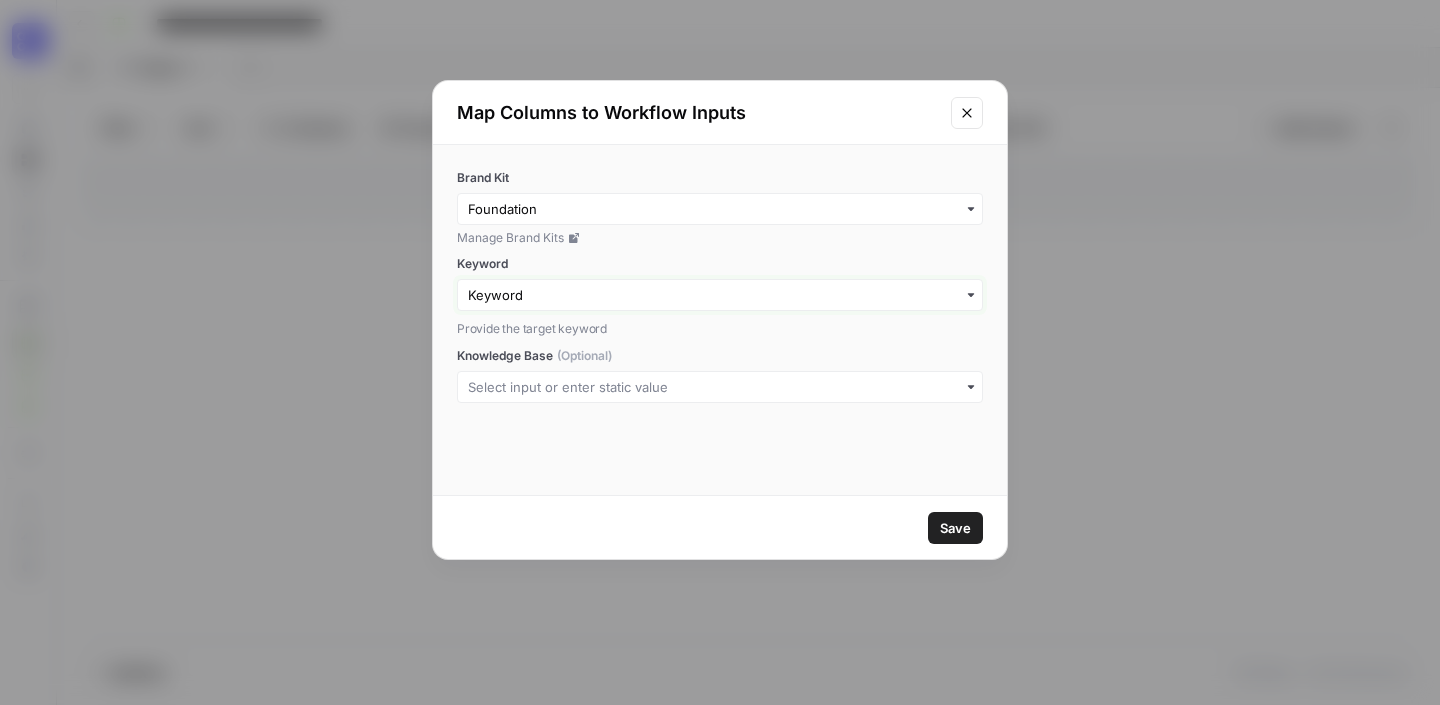 click on "Keyword" at bounding box center [720, 295] 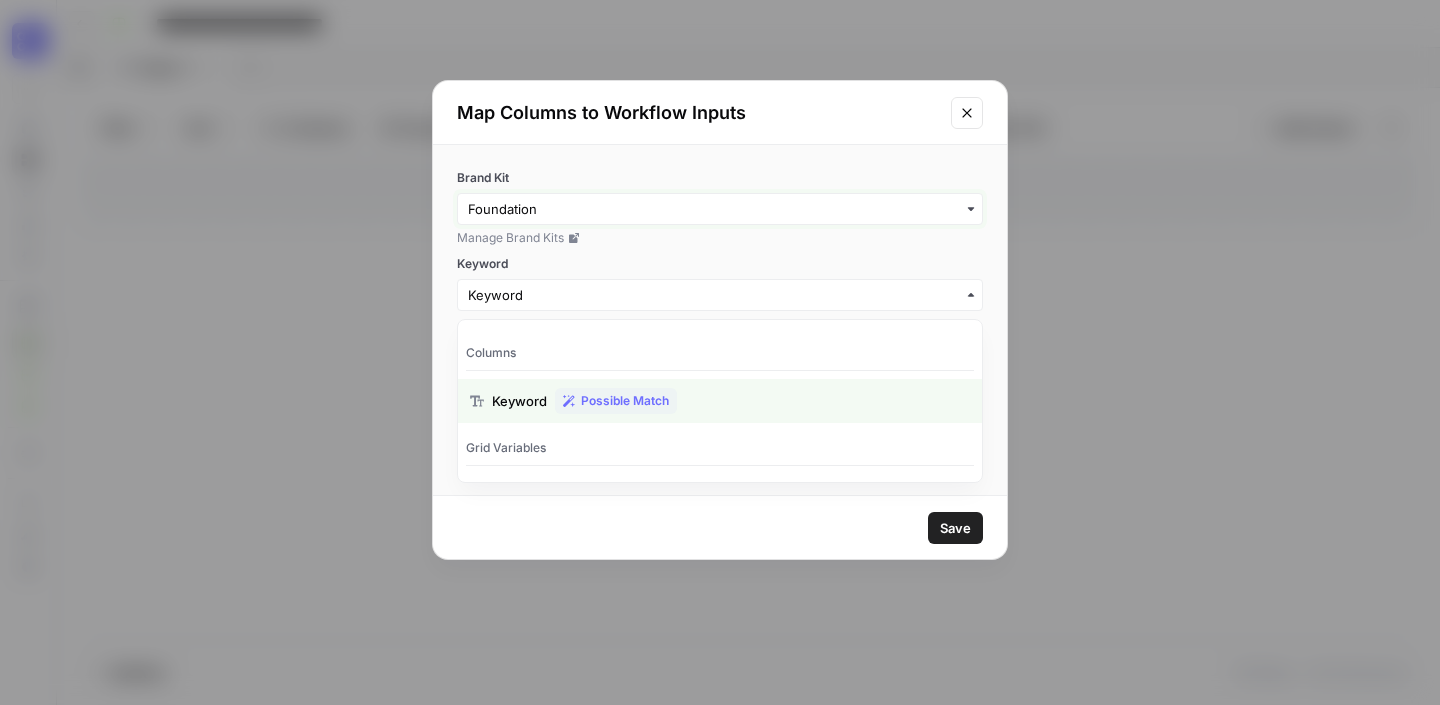 click on "Brand Kit" at bounding box center [720, 209] 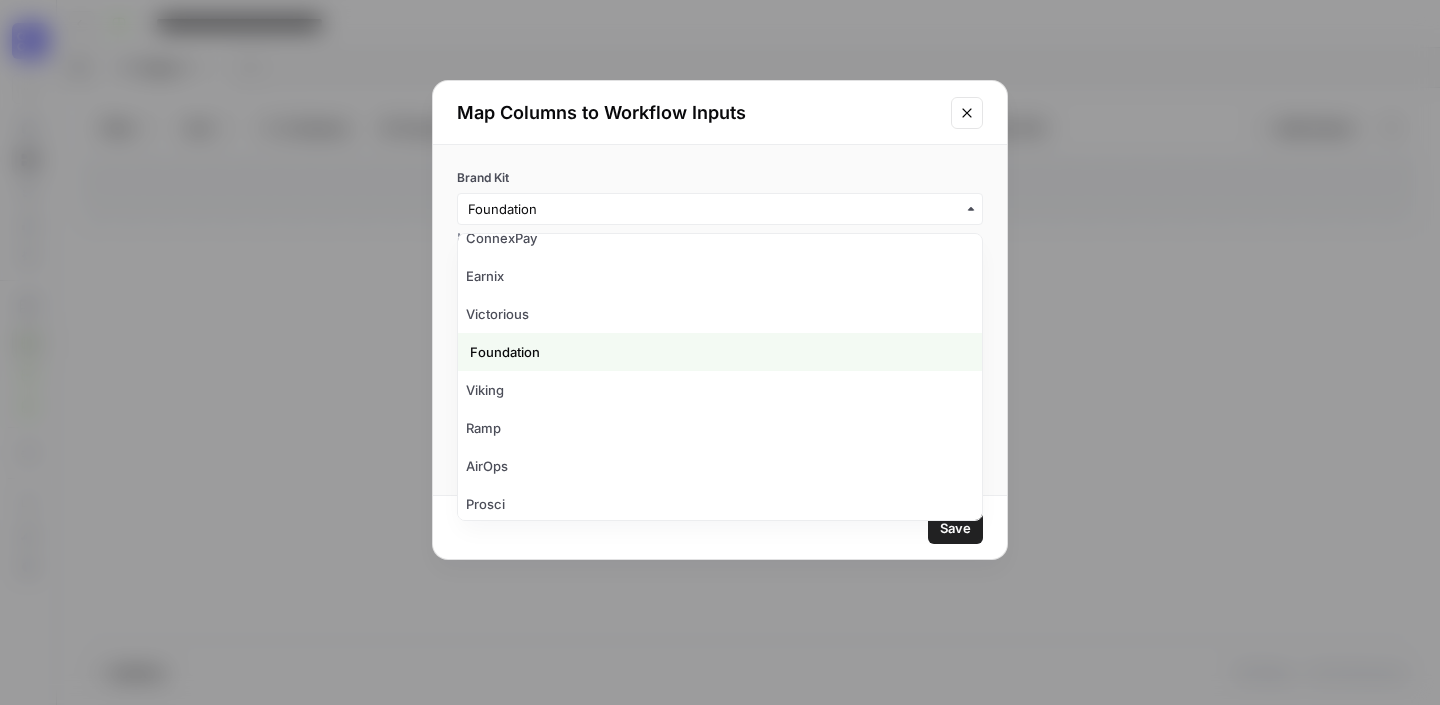 scroll, scrollTop: 21, scrollLeft: 0, axis: vertical 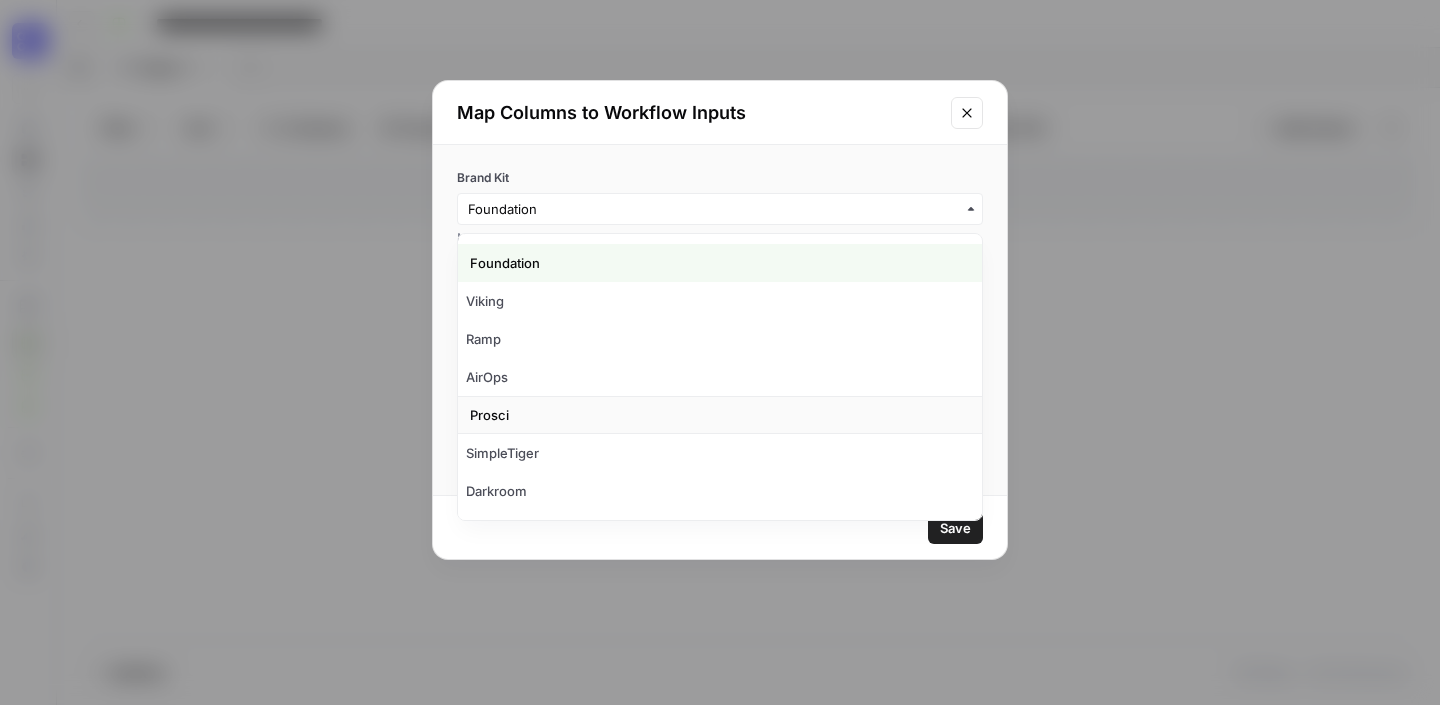 click on "Prosci" at bounding box center (489, 415) 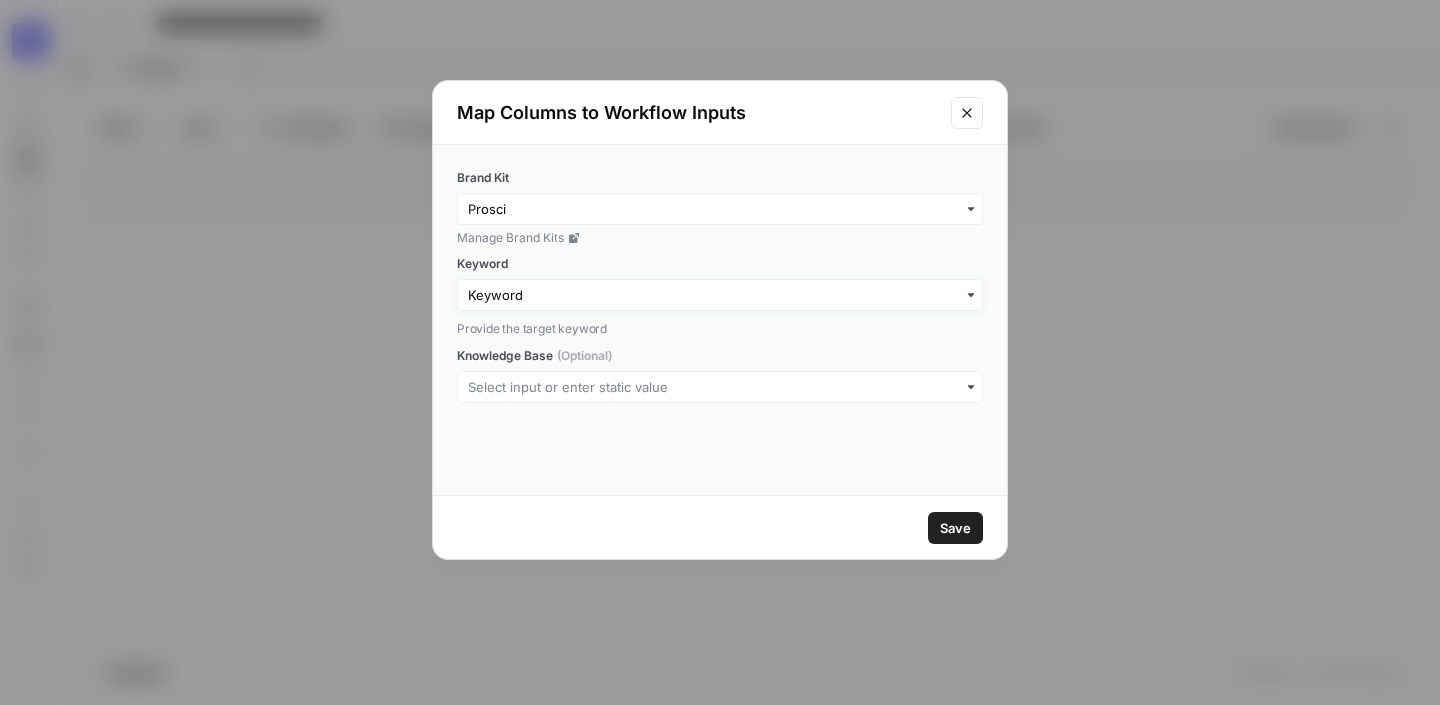 click on "Keyword" at bounding box center [720, 295] 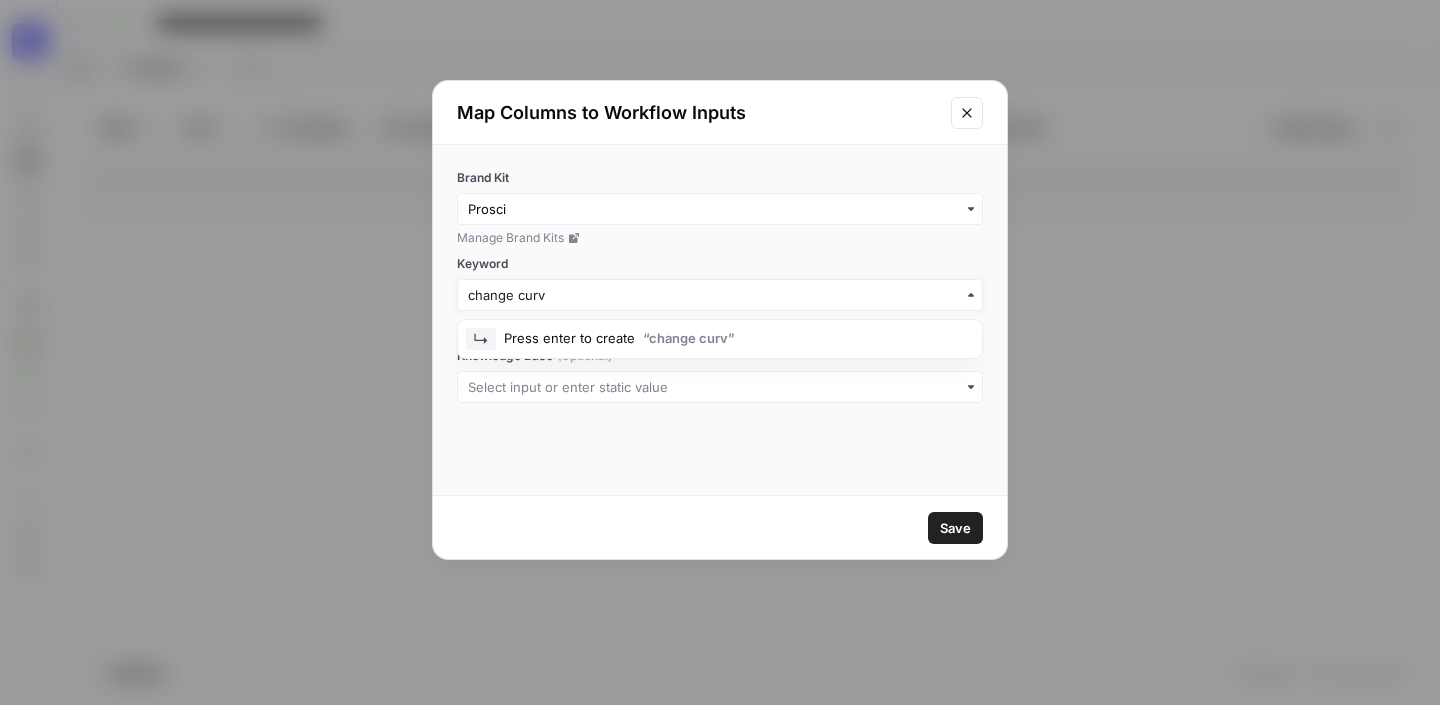 type on "change curve" 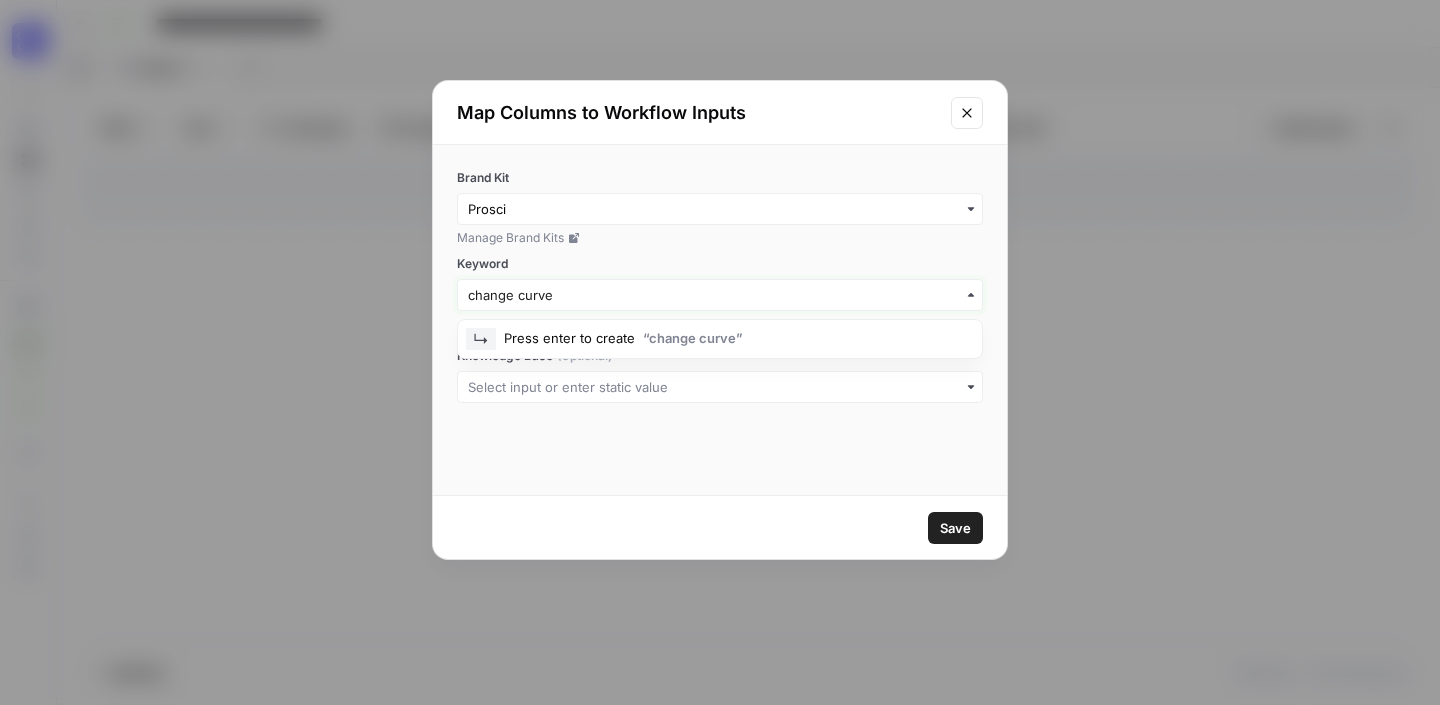 drag, startPoint x: 573, startPoint y: 298, endPoint x: 410, endPoint y: 295, distance: 163.0276 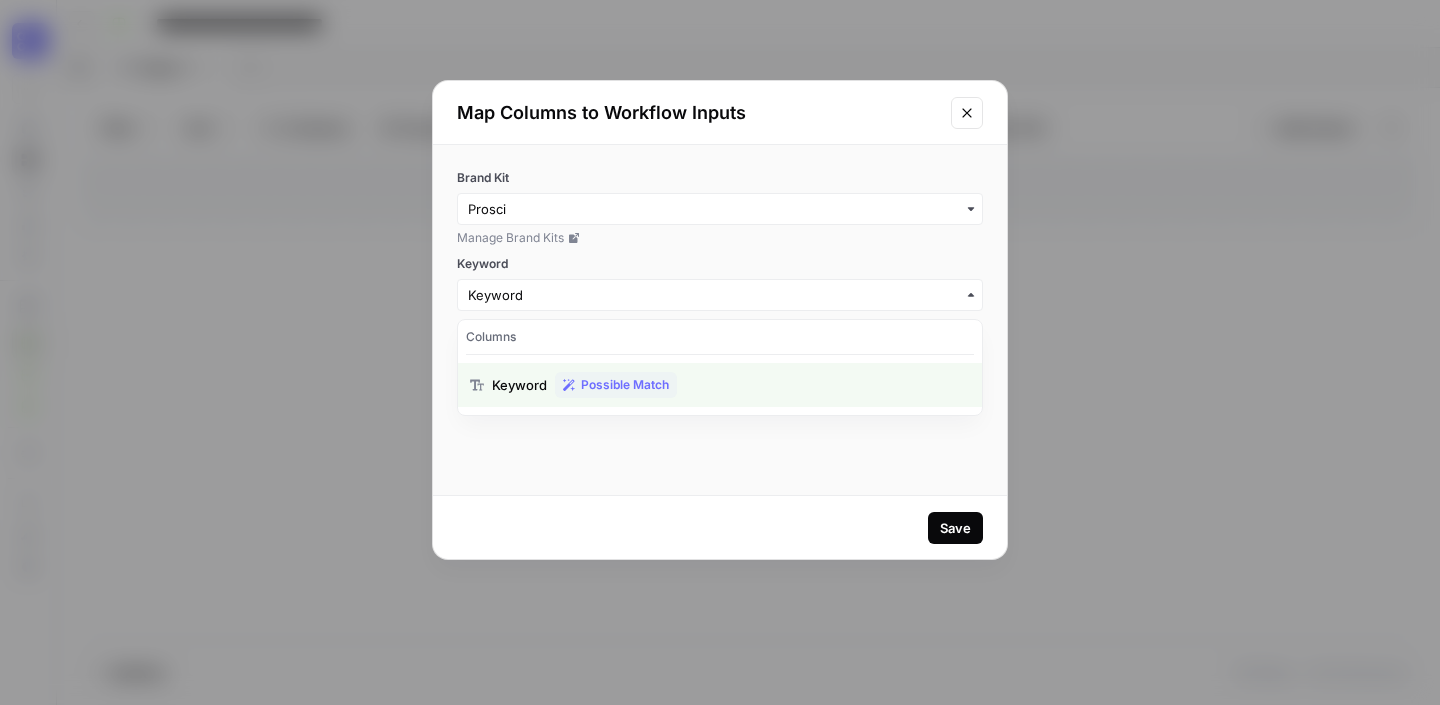 click on "Save" at bounding box center [955, 528] 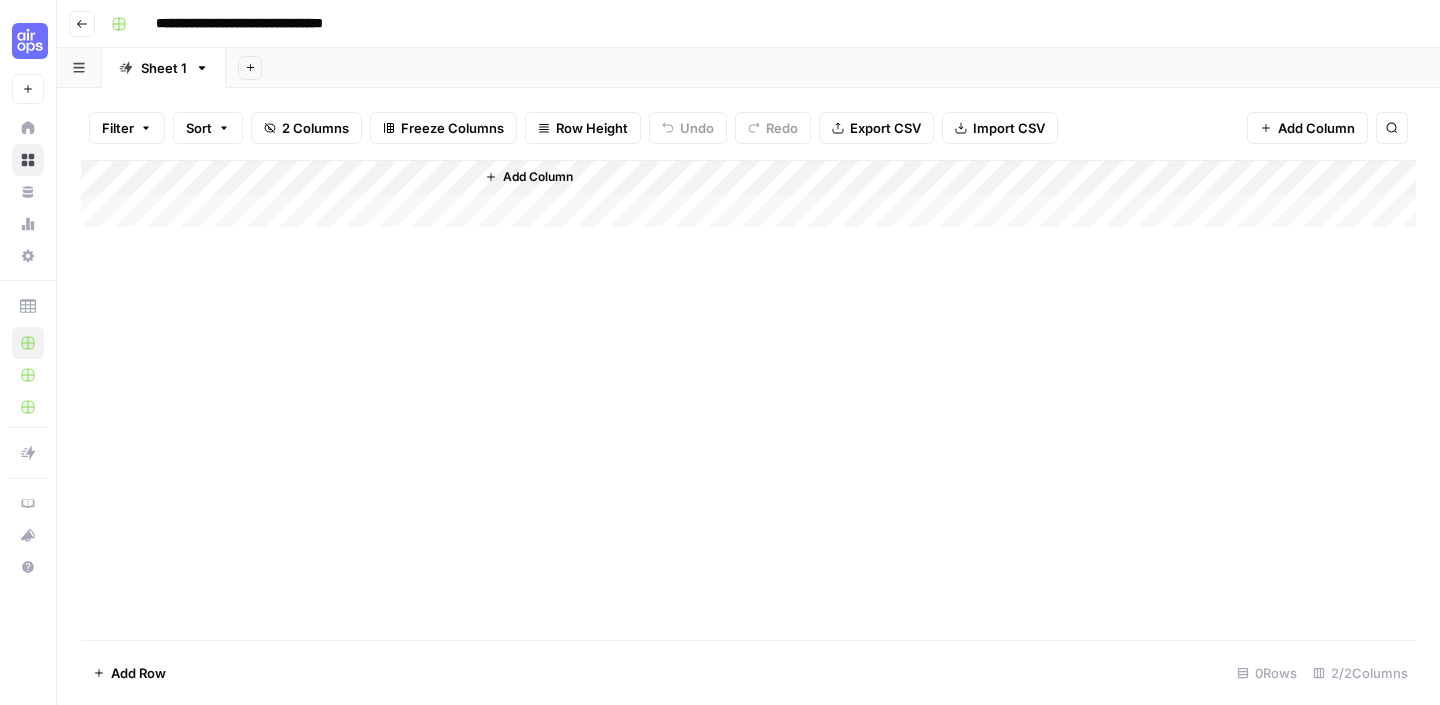 click on "Add Column" at bounding box center [748, 194] 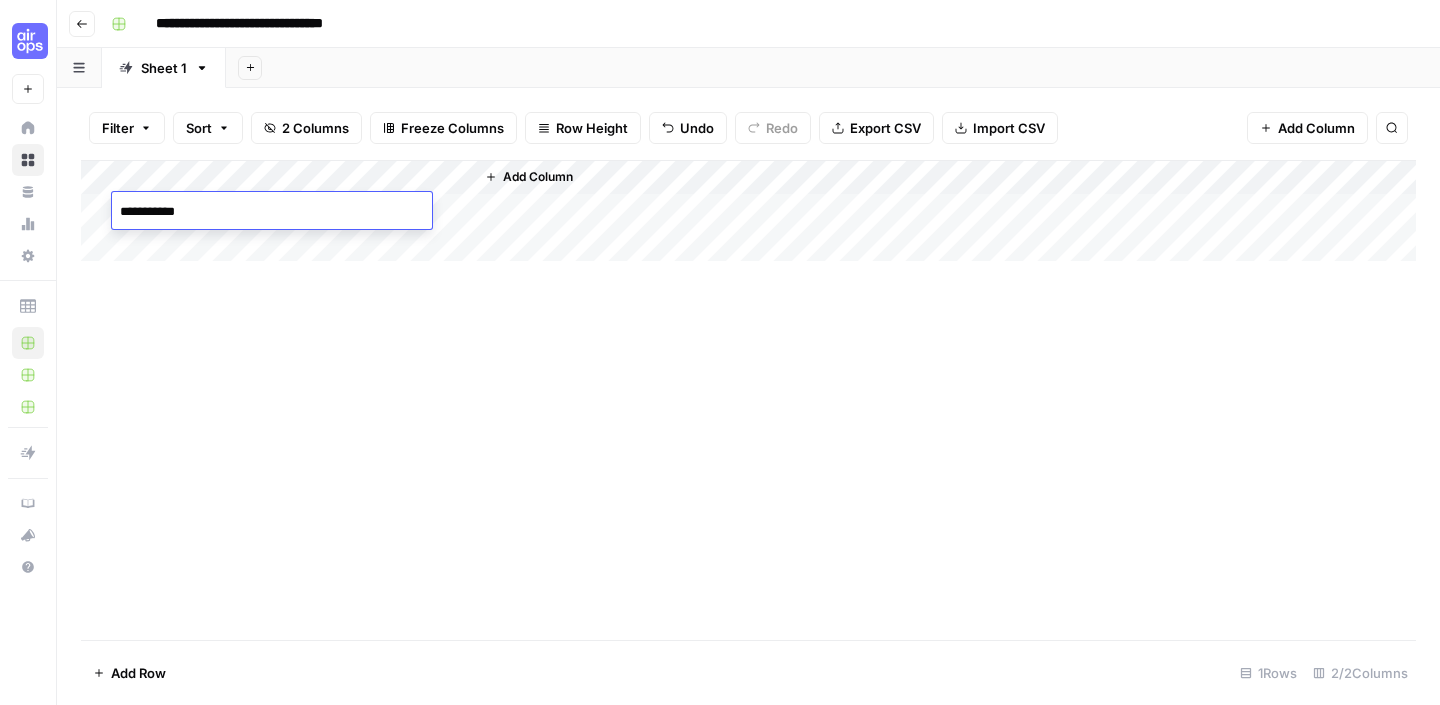 type on "**********" 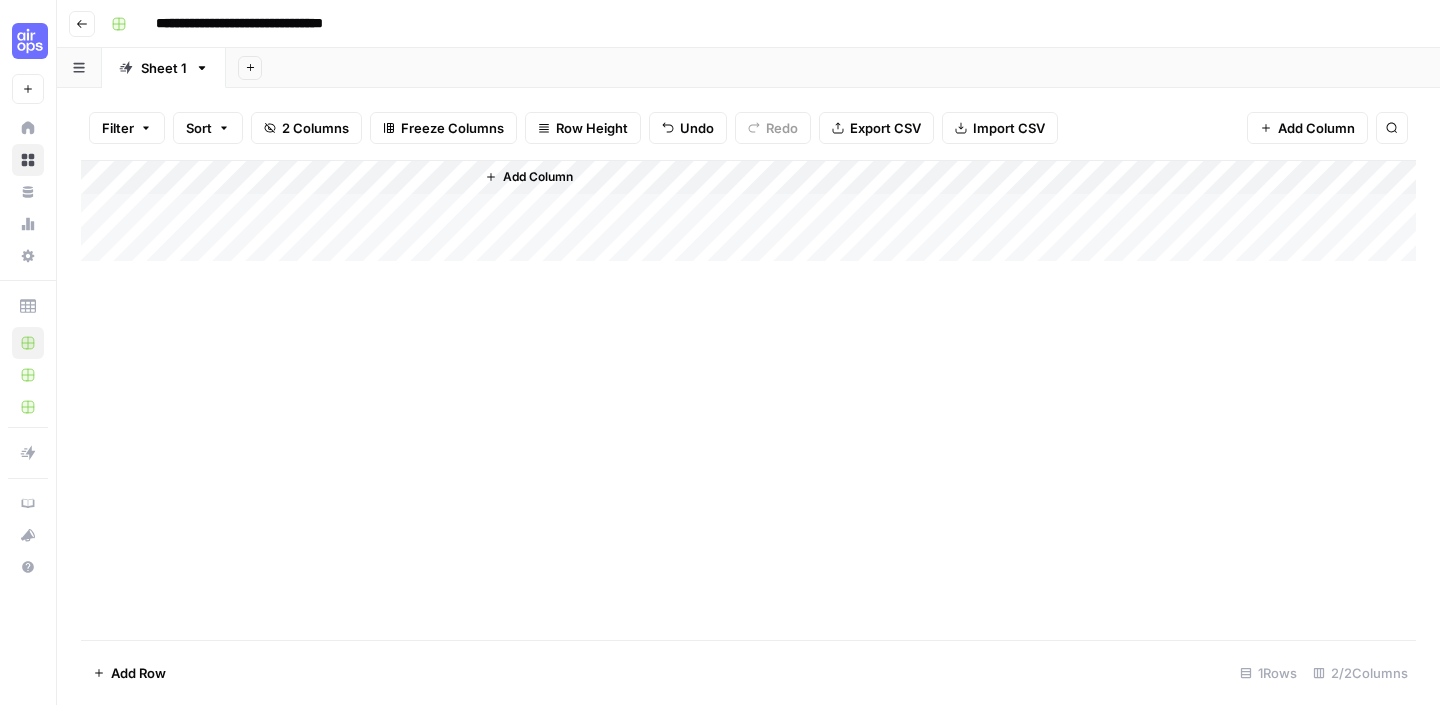 click on "Add Column" at bounding box center [748, 211] 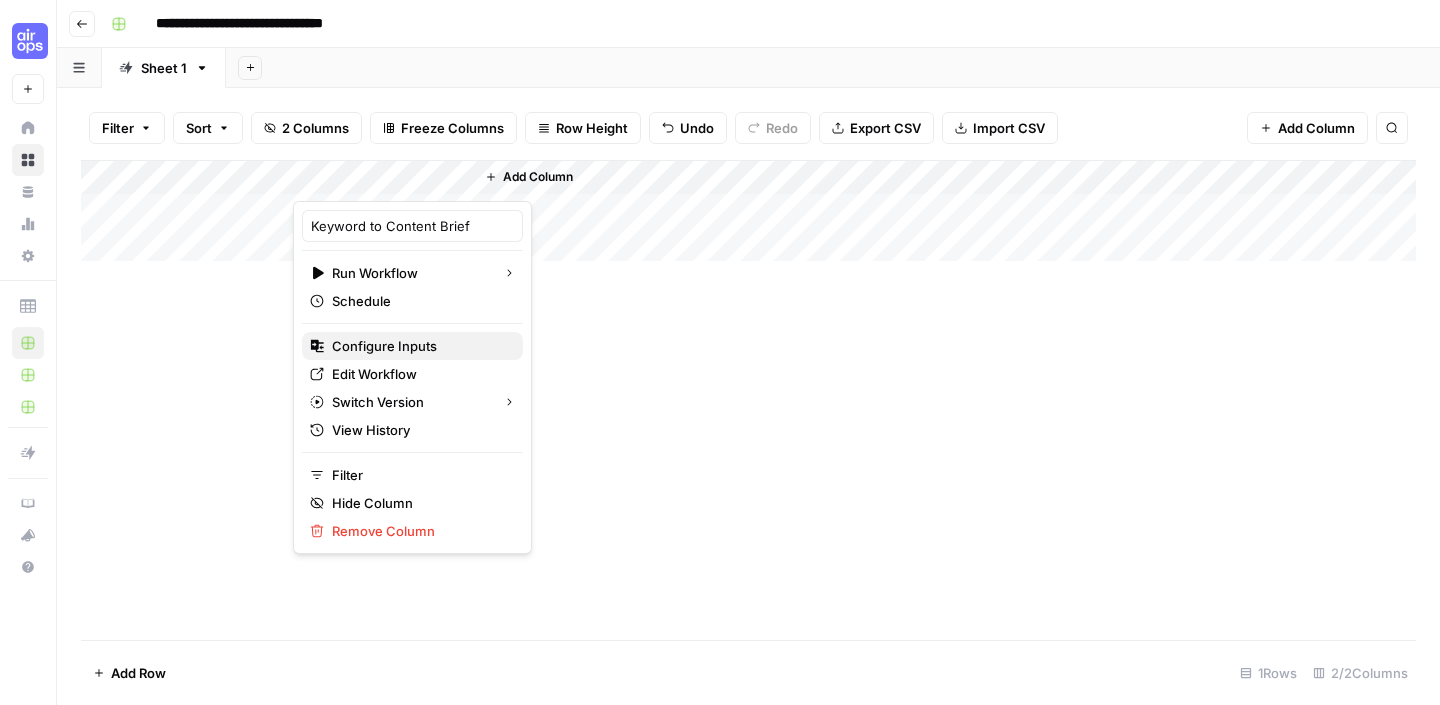 click on "Configure Inputs" at bounding box center [384, 346] 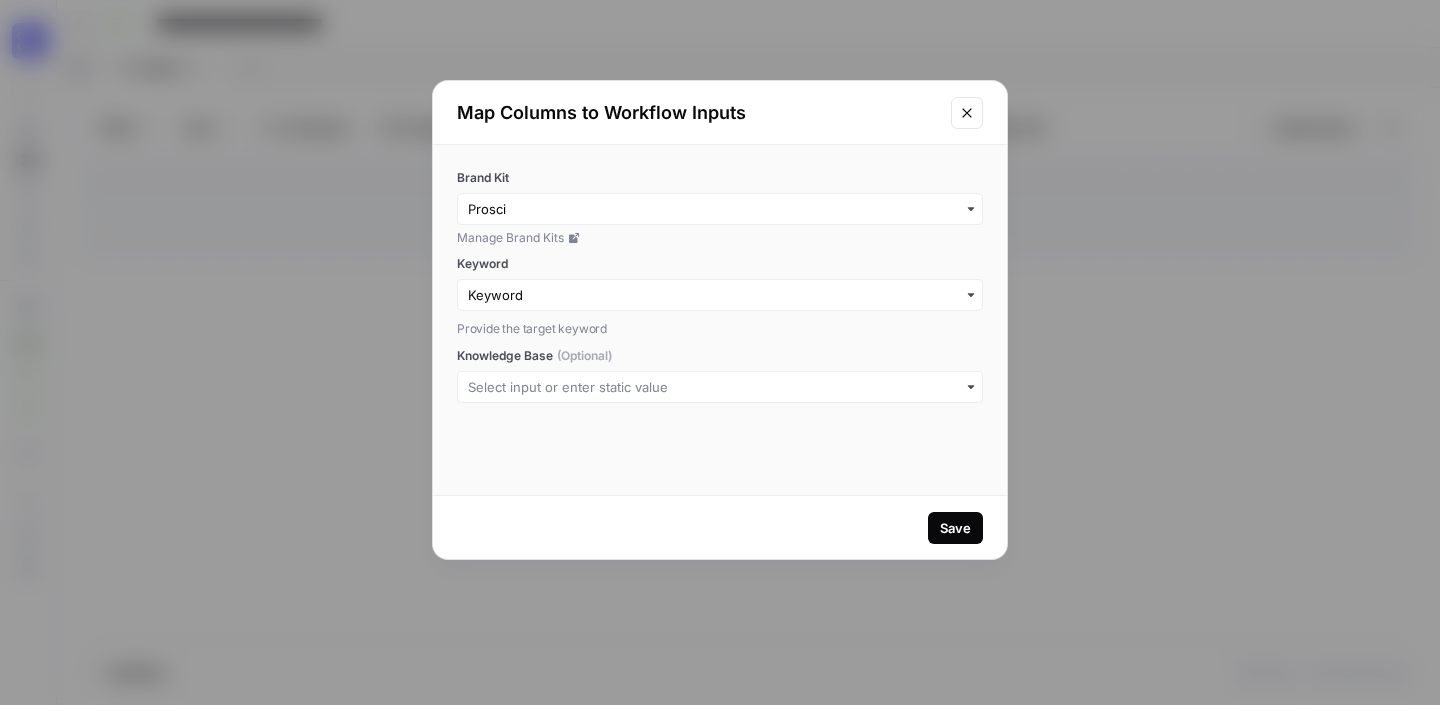 click on "Save" at bounding box center [955, 528] 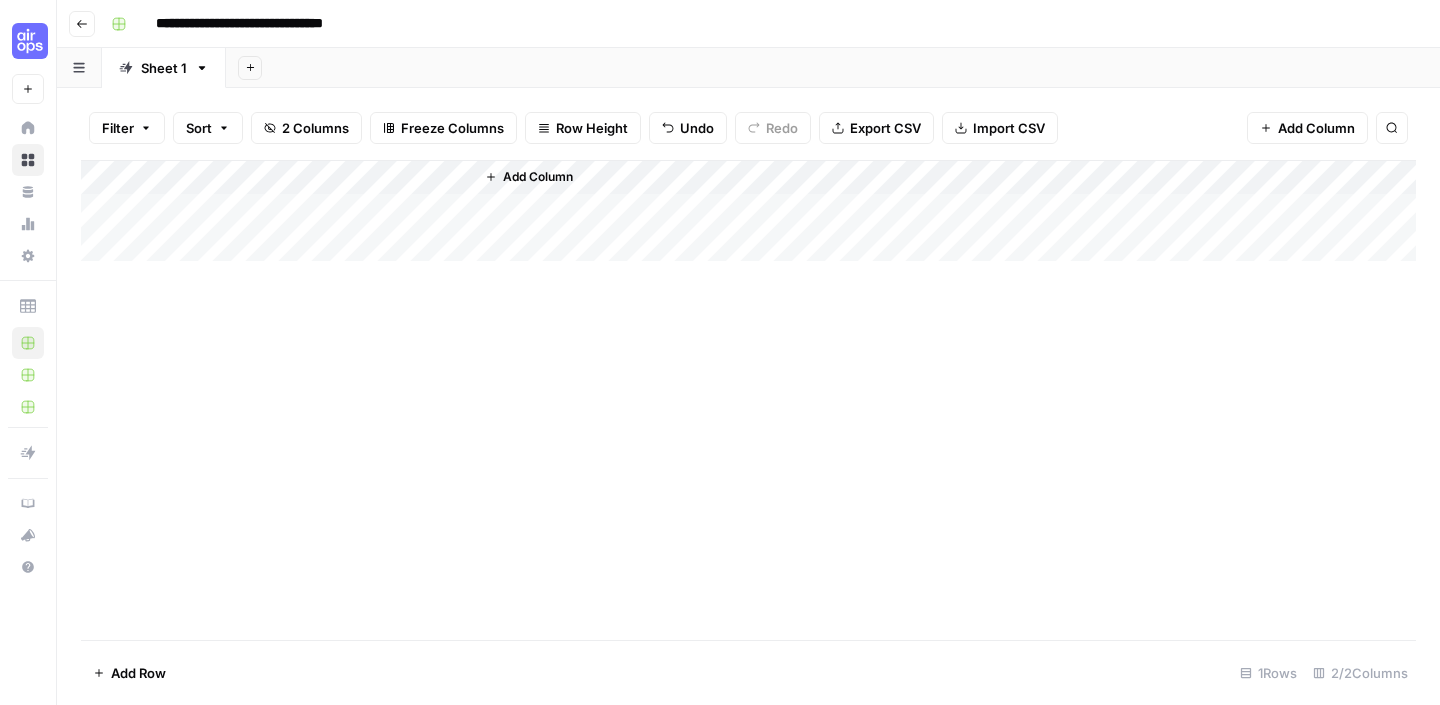 click on "Add Column" at bounding box center (748, 211) 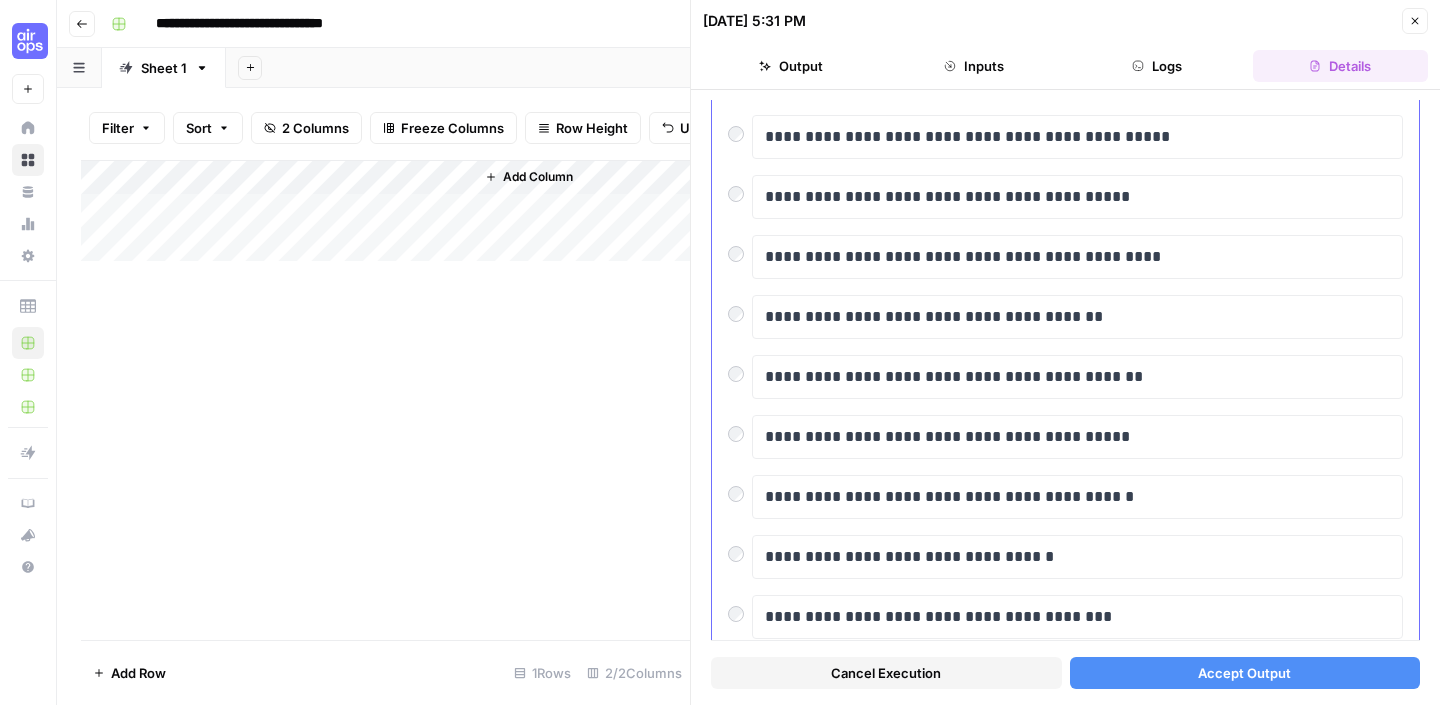 scroll, scrollTop: 253, scrollLeft: 0, axis: vertical 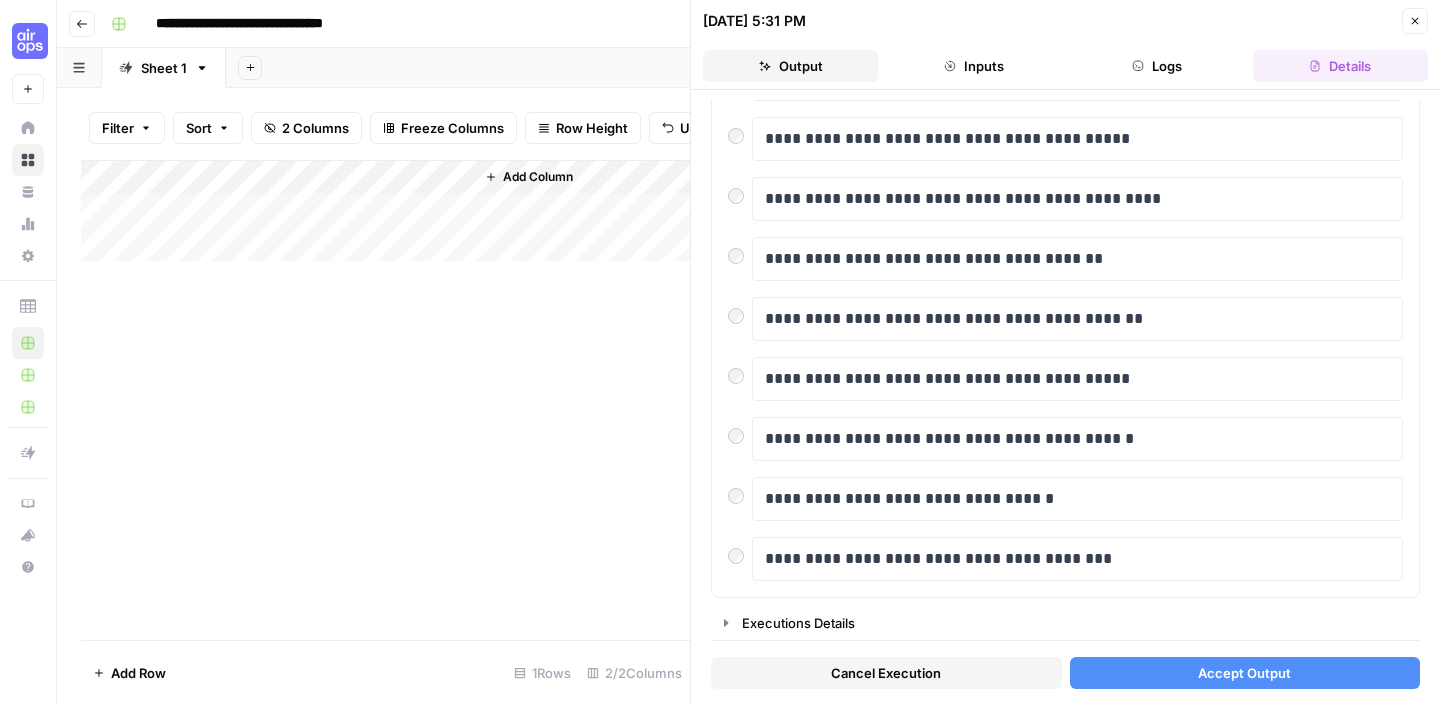 click on "Output" at bounding box center [790, 66] 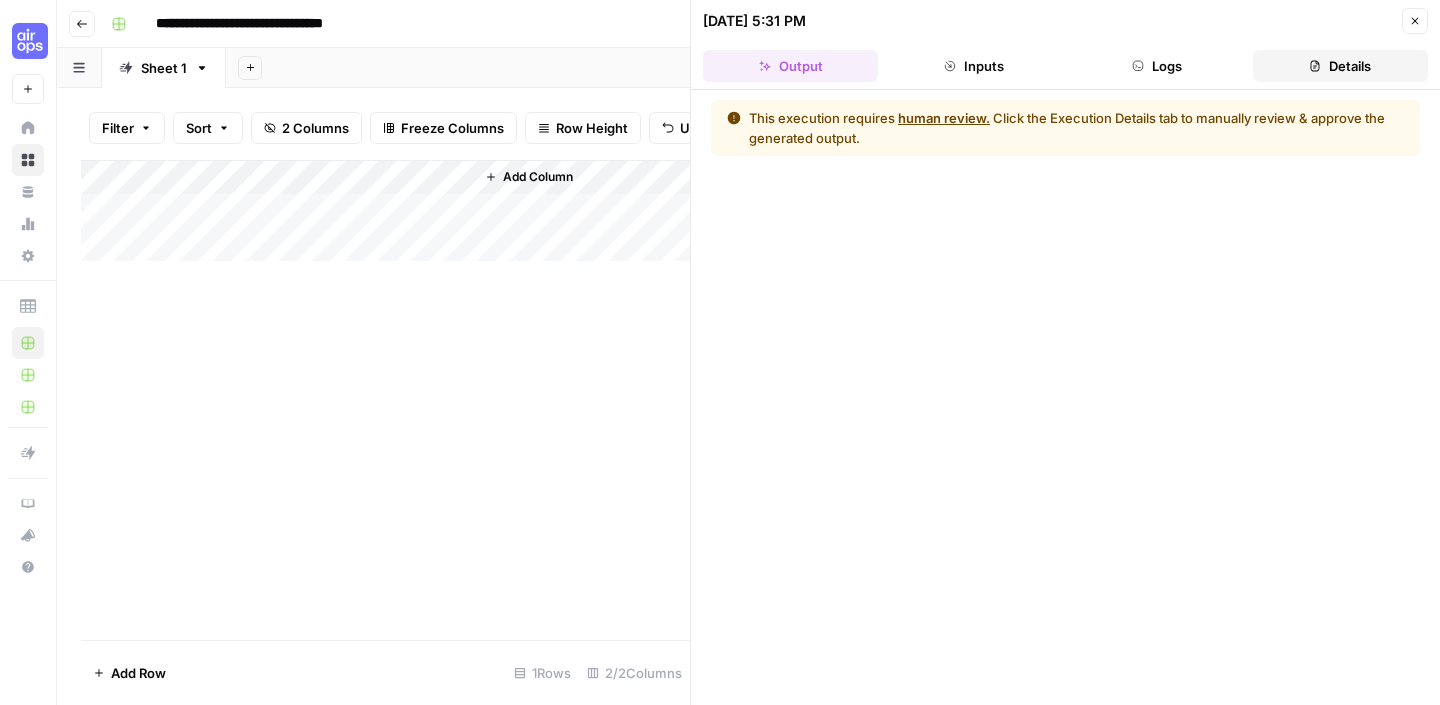 click on "Details" at bounding box center [1340, 66] 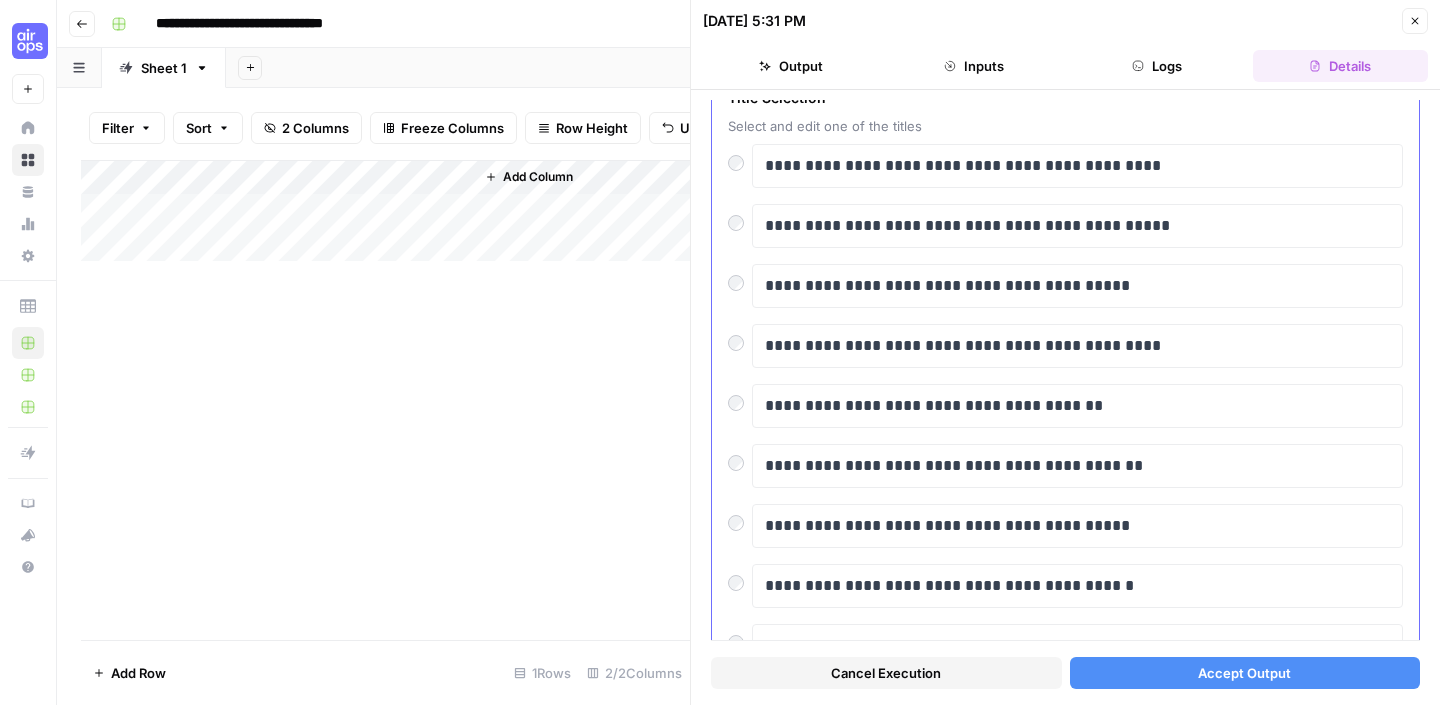 scroll, scrollTop: 105, scrollLeft: 0, axis: vertical 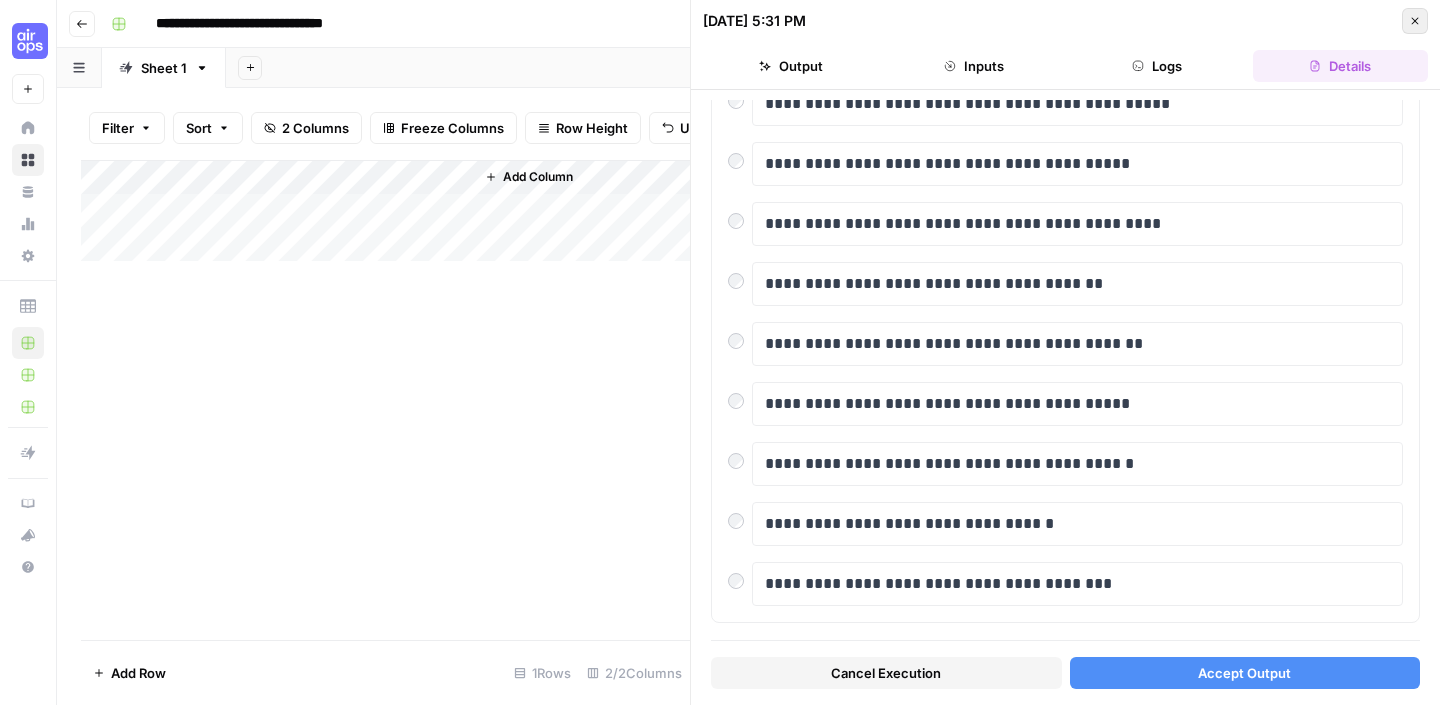 click on "Close" at bounding box center [1415, 21] 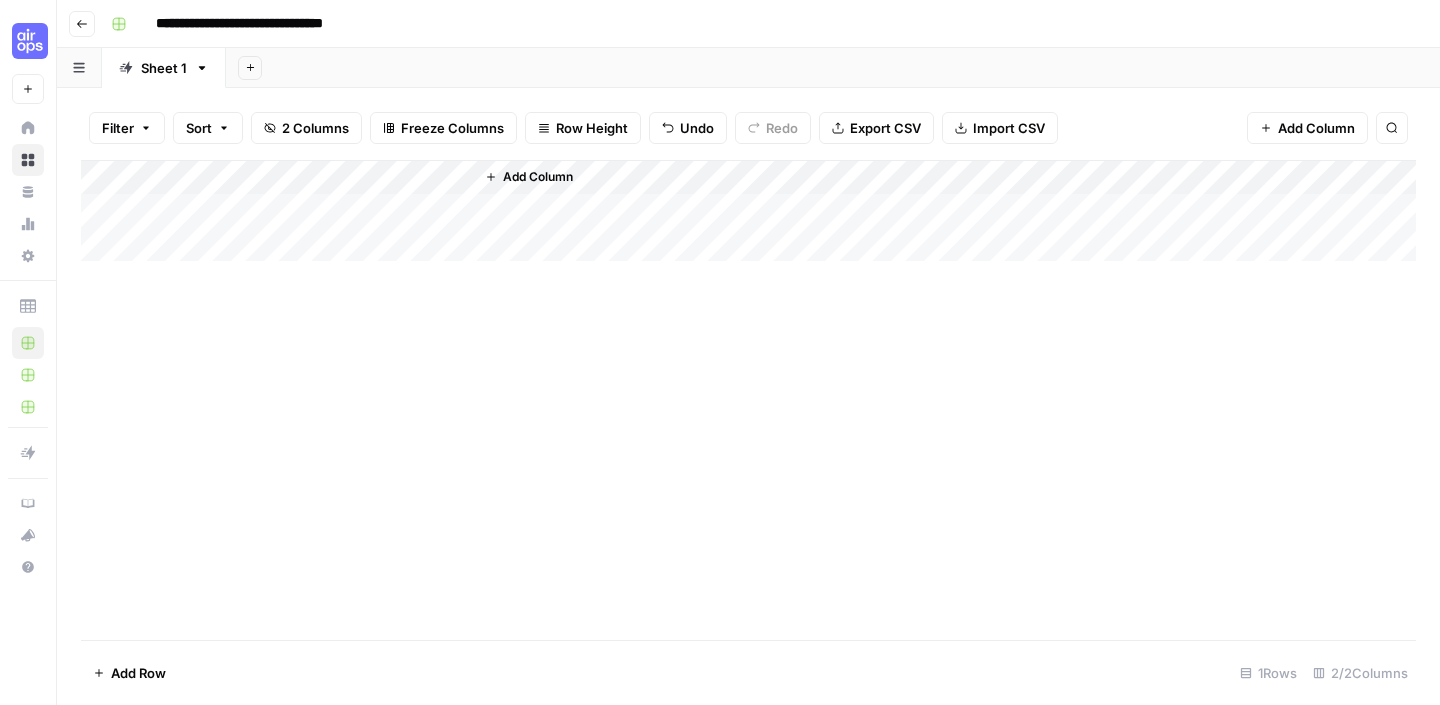 click on "Add Column" at bounding box center (748, 211) 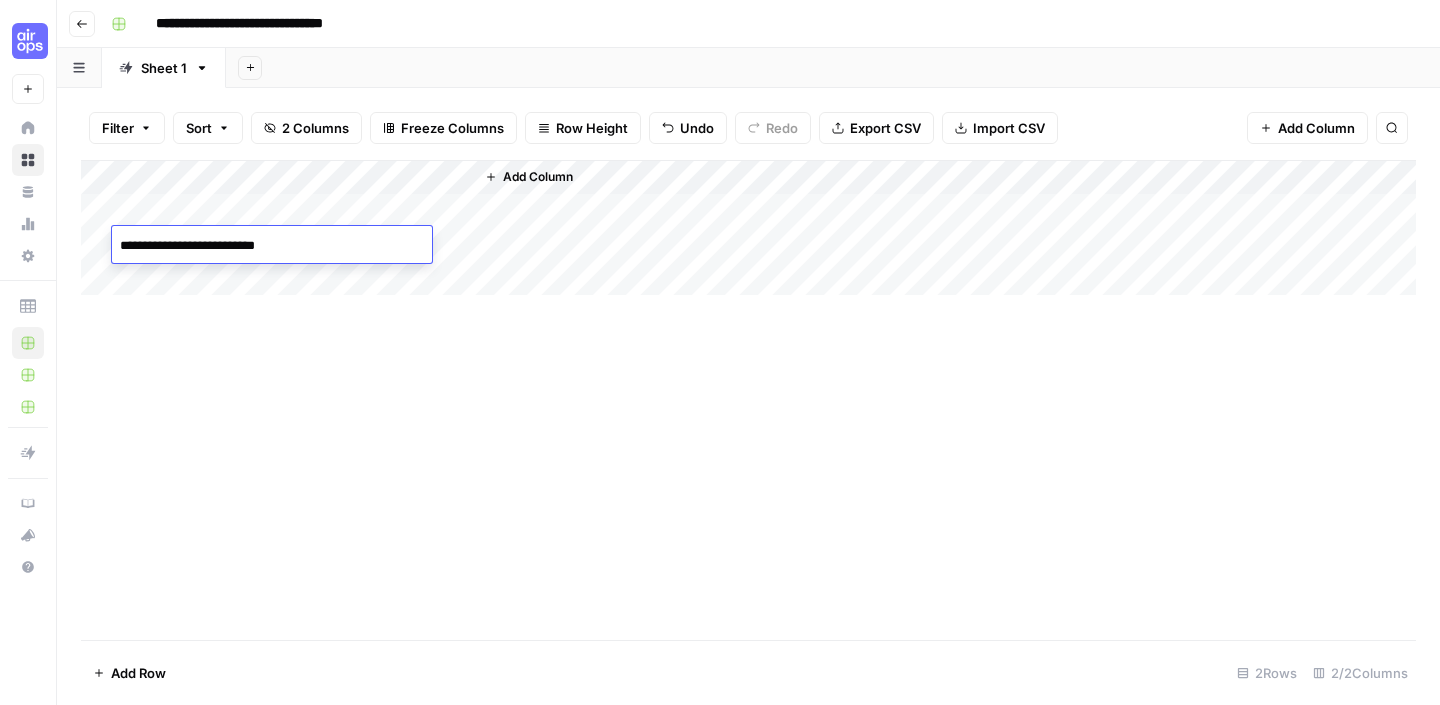 type on "**********" 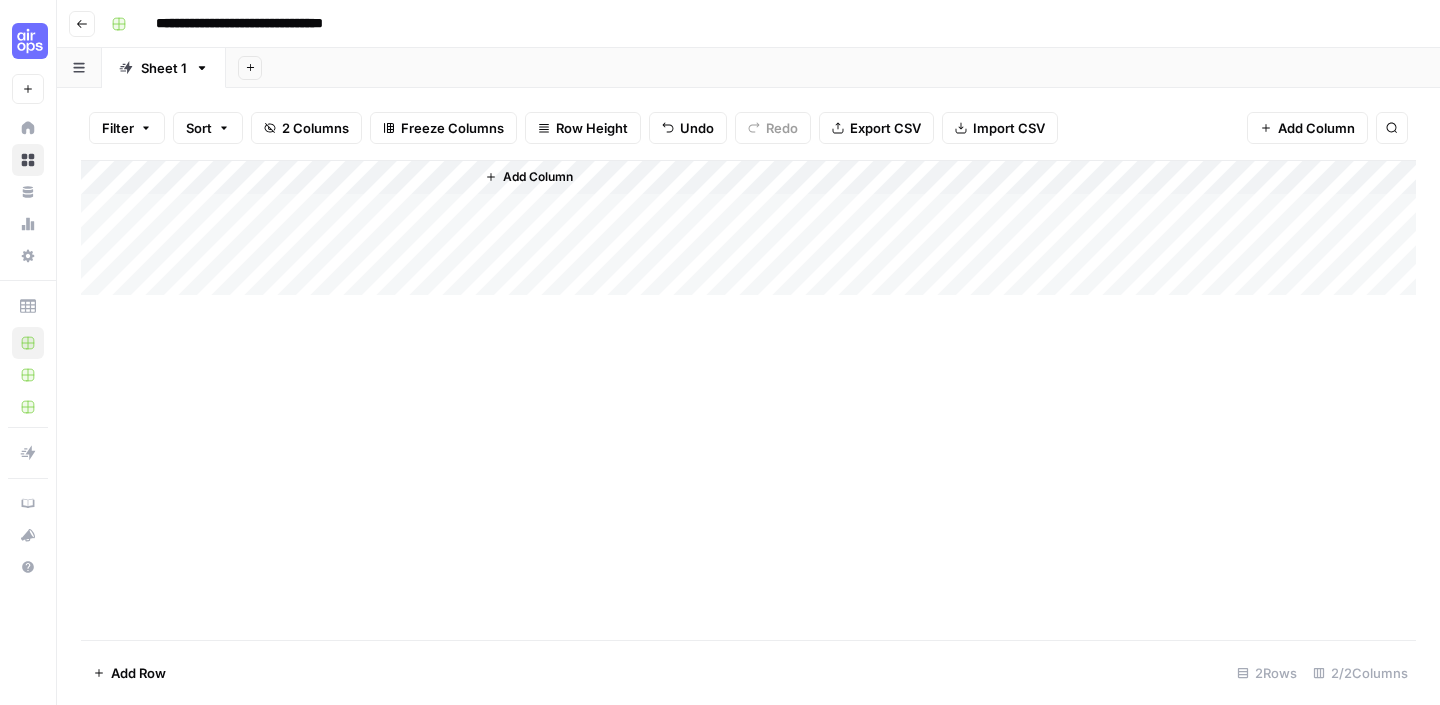 click on "Add Column" at bounding box center [748, 228] 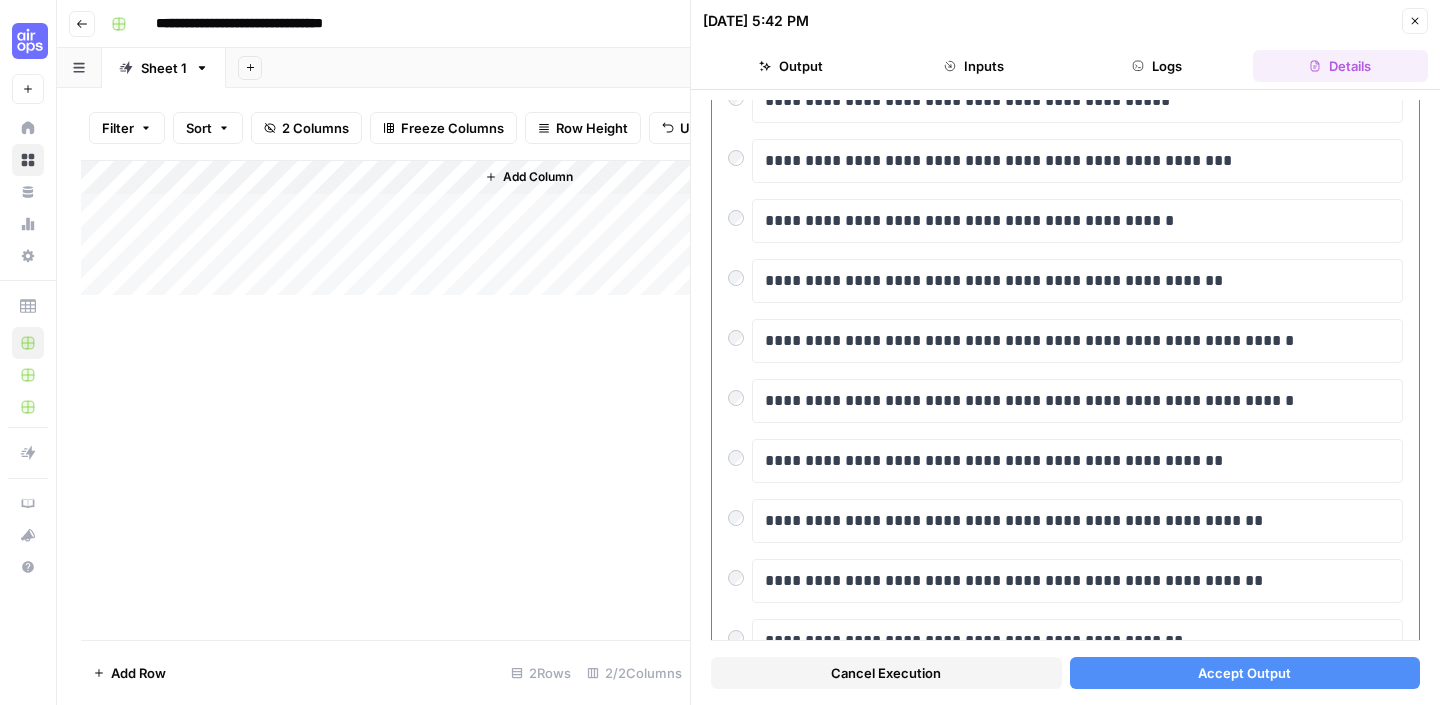scroll, scrollTop: 108, scrollLeft: 0, axis: vertical 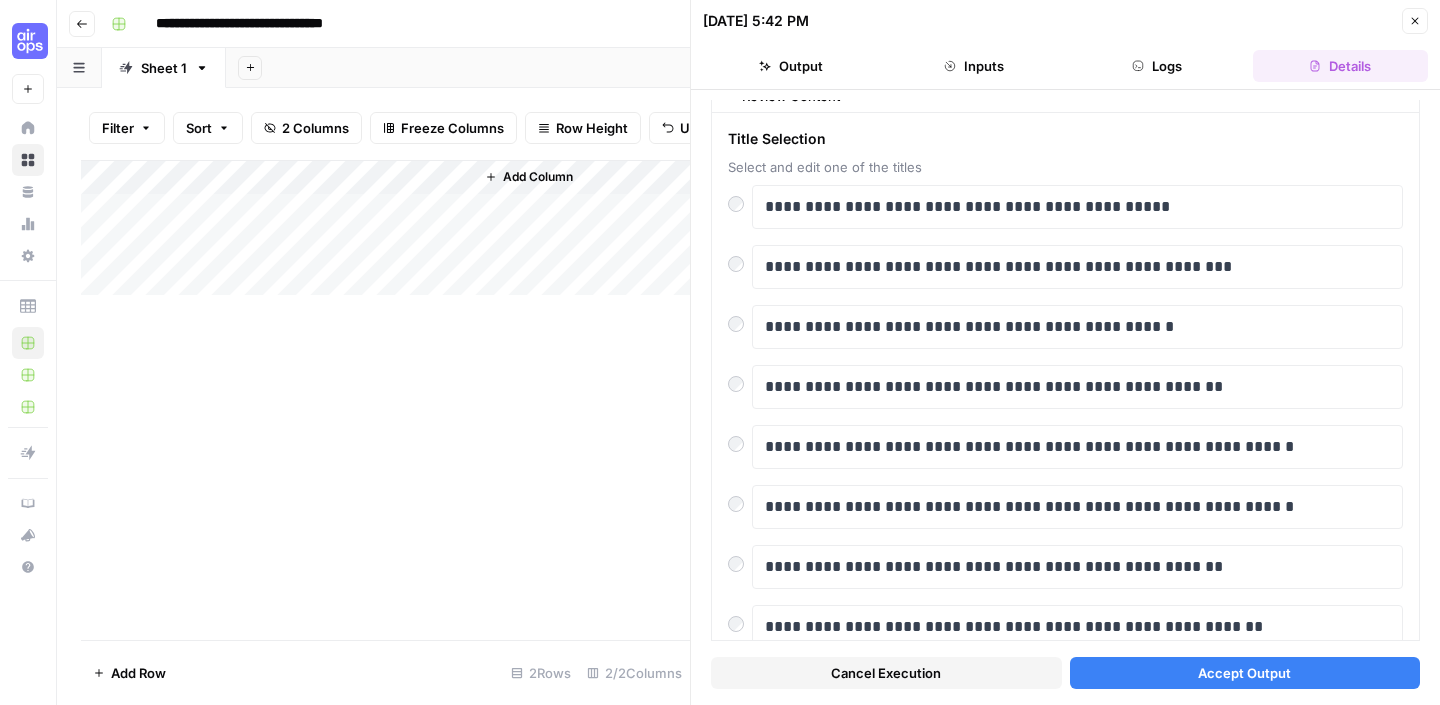 click on "Accept Output" at bounding box center [1244, 673] 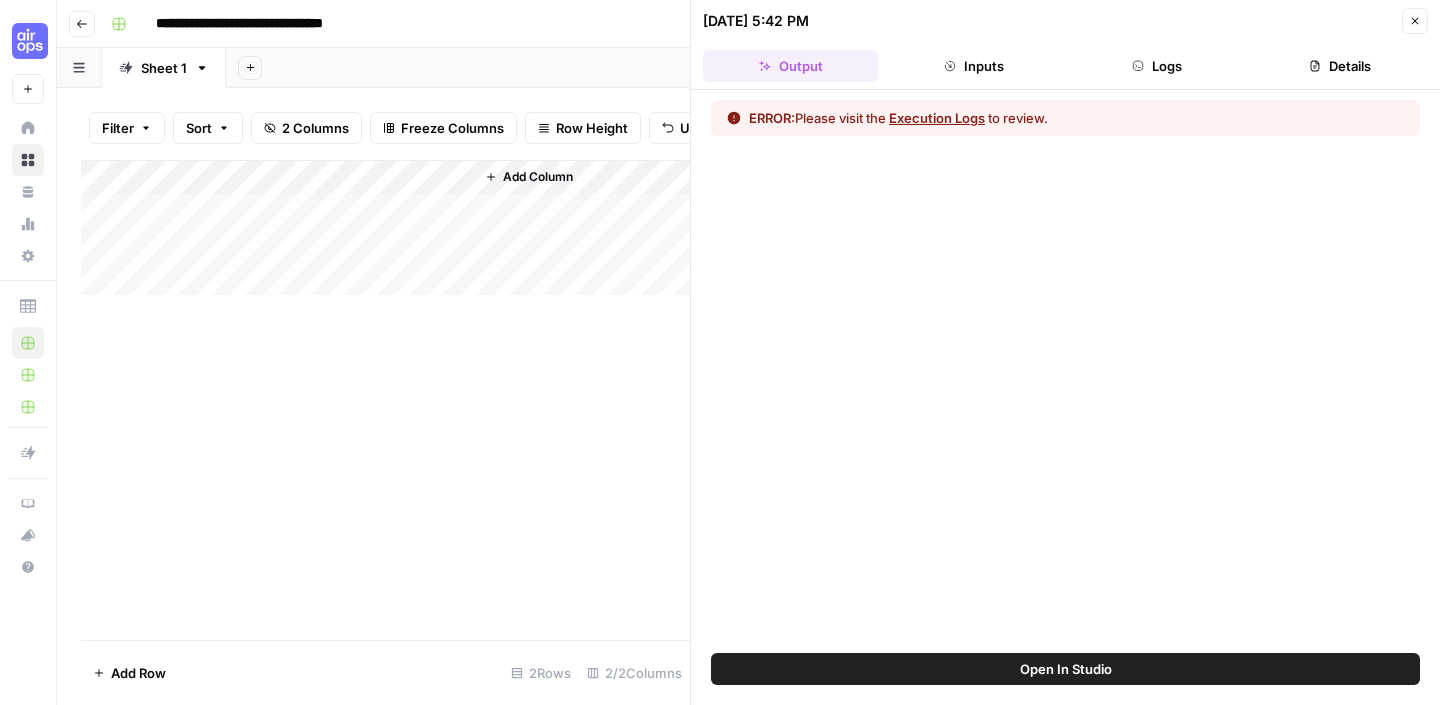 click on "Execution Logs" at bounding box center (937, 118) 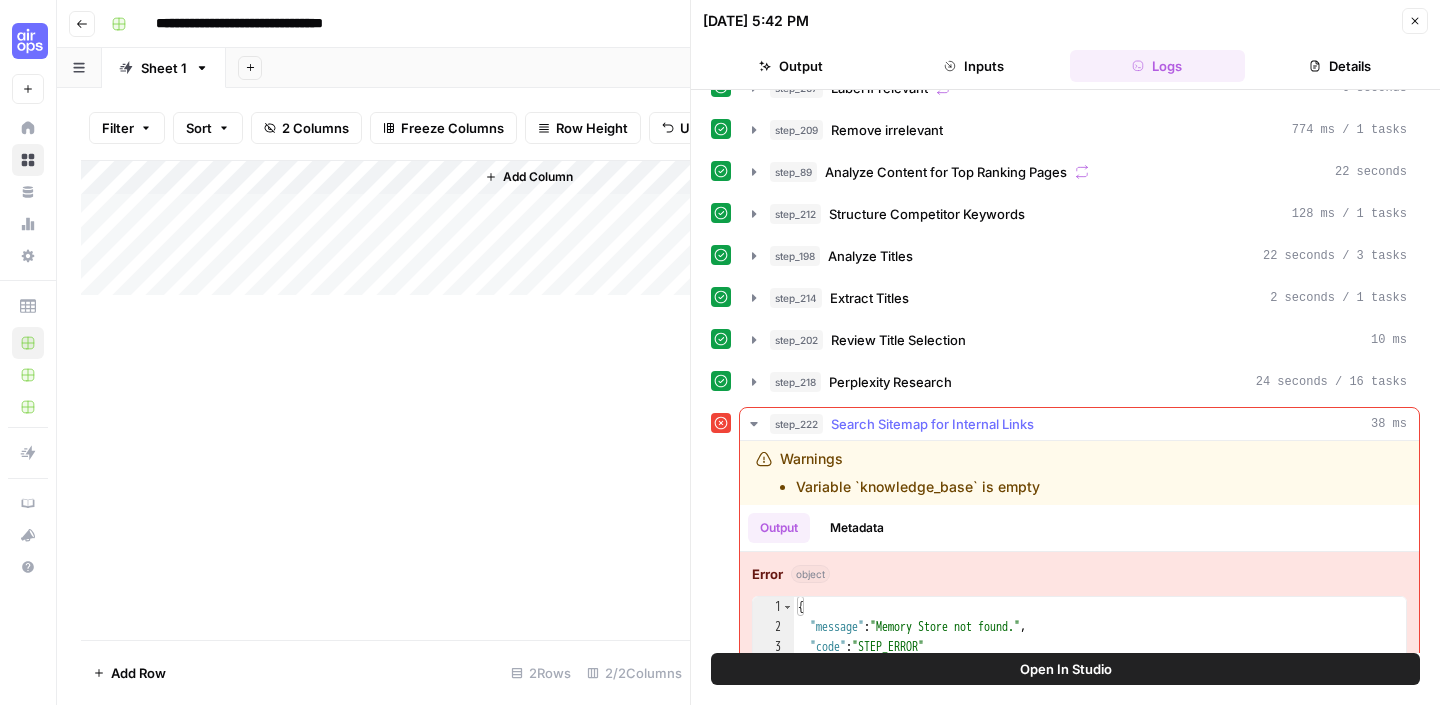 scroll, scrollTop: 117, scrollLeft: 0, axis: vertical 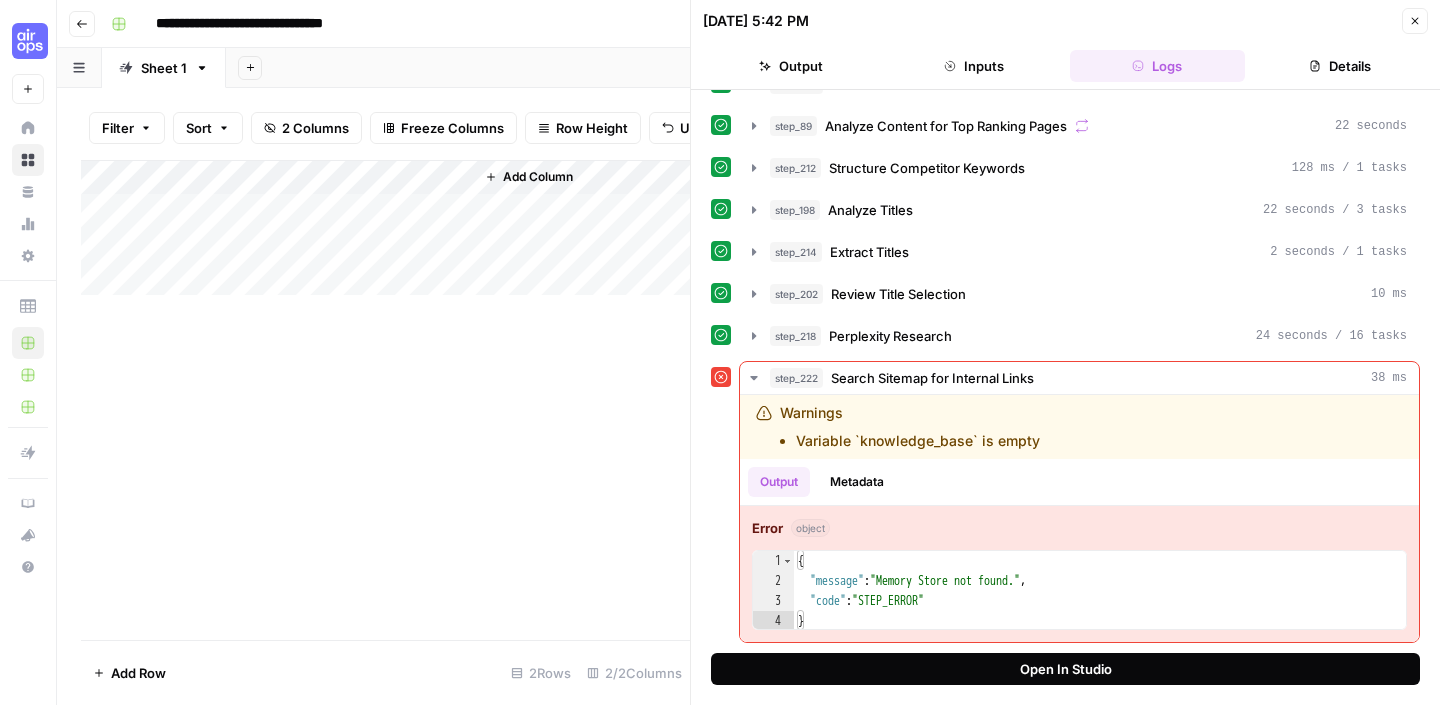 click on "Open In Studio" at bounding box center (1066, 669) 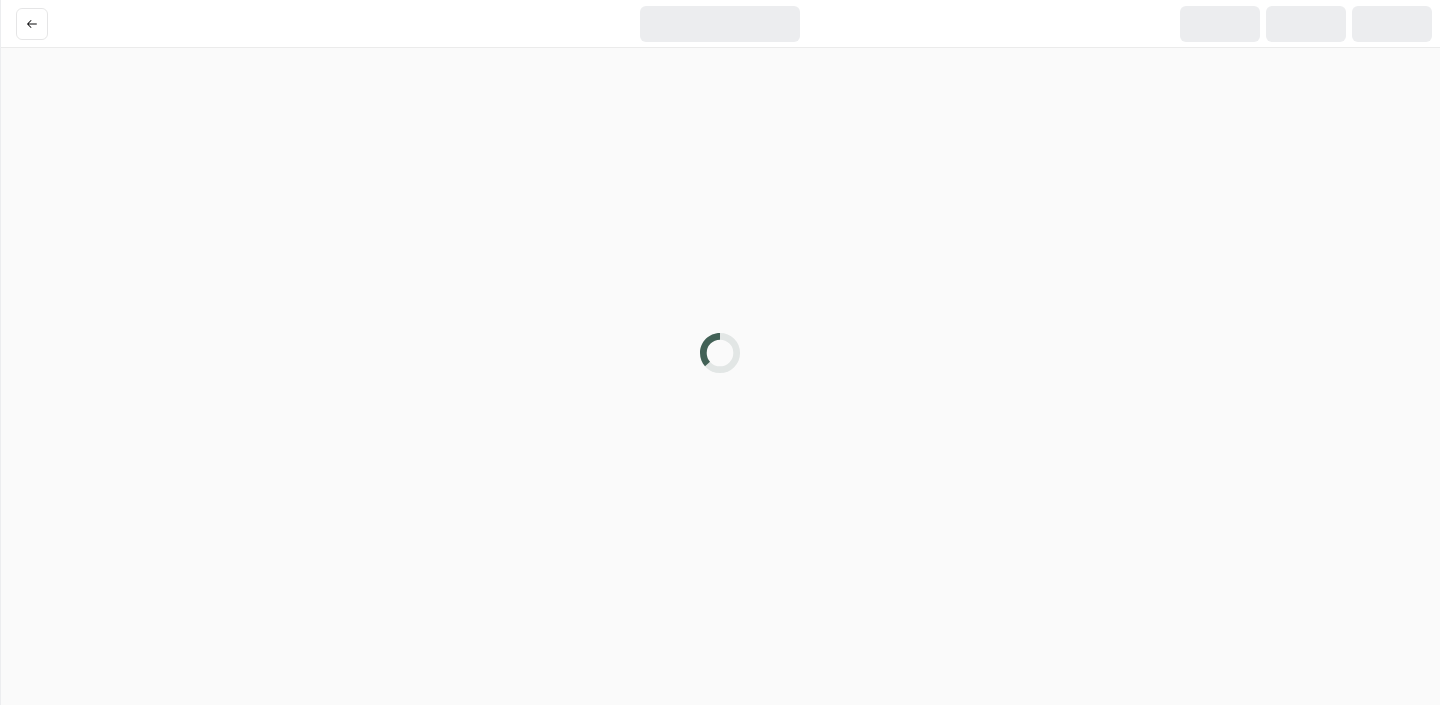 scroll, scrollTop: 0, scrollLeft: 0, axis: both 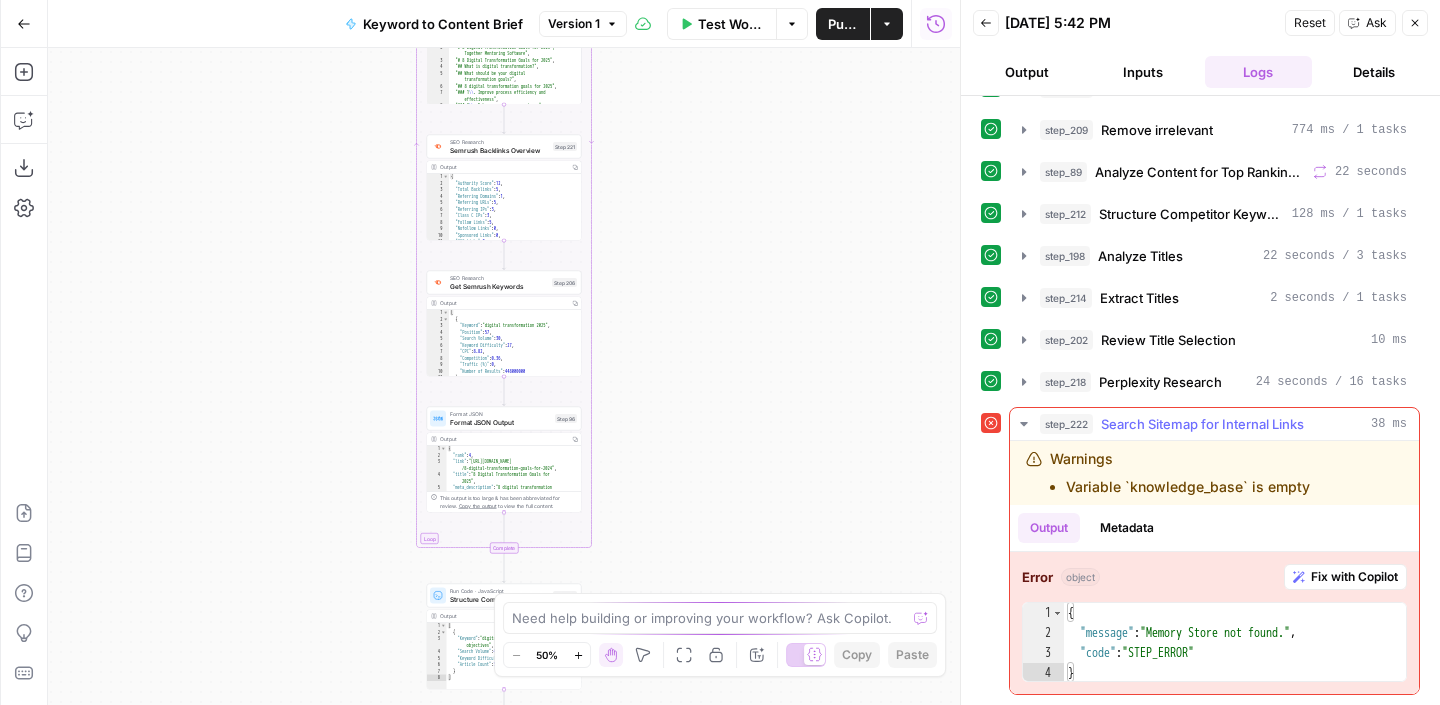 click on "Warnings Variable `knowledge_base` is empty" at bounding box center [1180, 473] 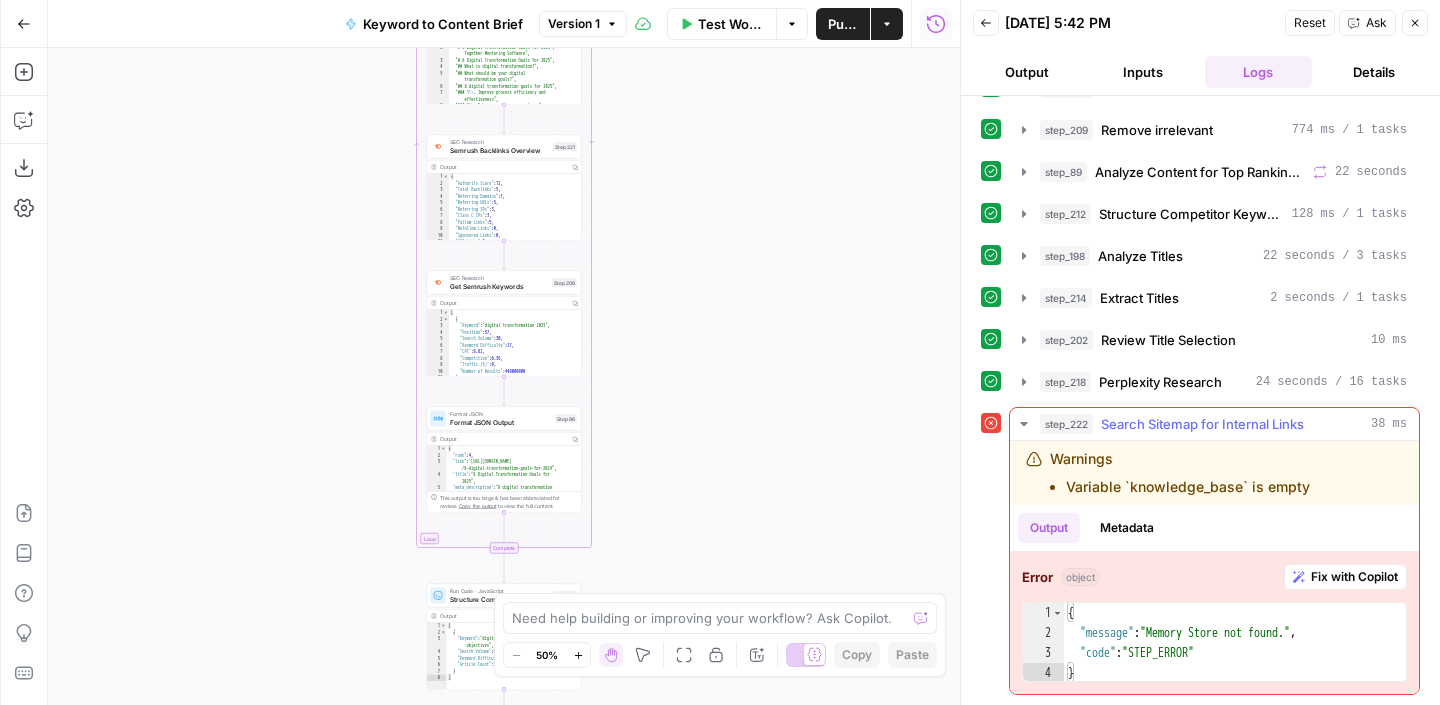 click on "Search Sitemap for Internal Links" at bounding box center (1202, 424) 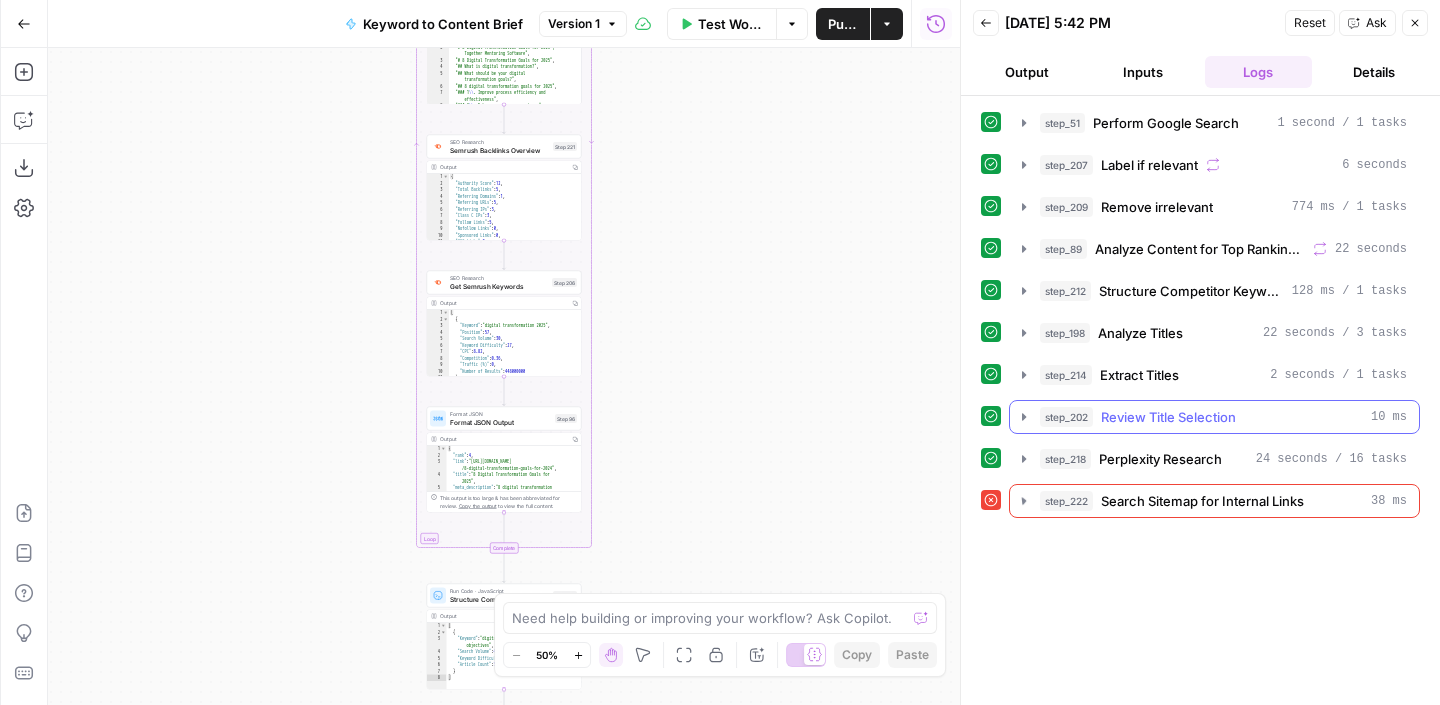 scroll, scrollTop: 0, scrollLeft: 0, axis: both 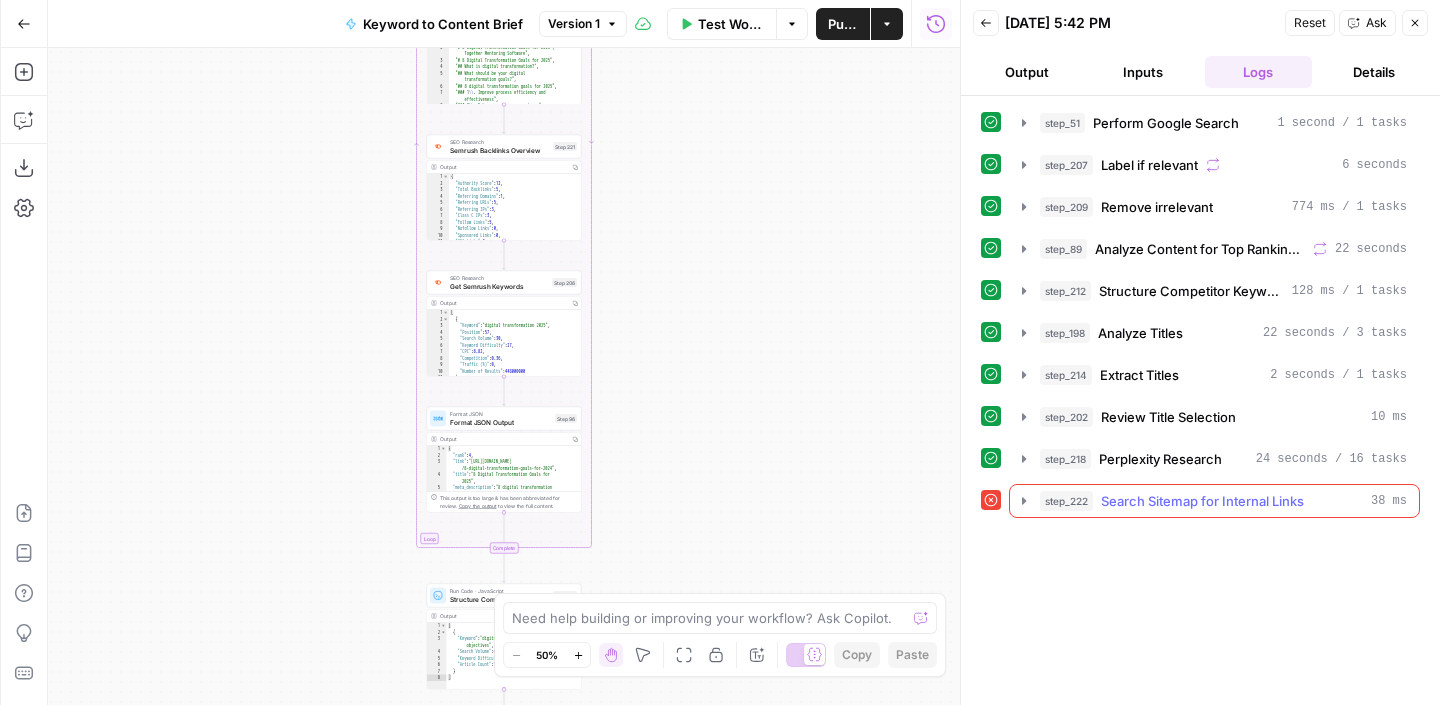 click on "Search Sitemap for Internal Links" at bounding box center (1202, 501) 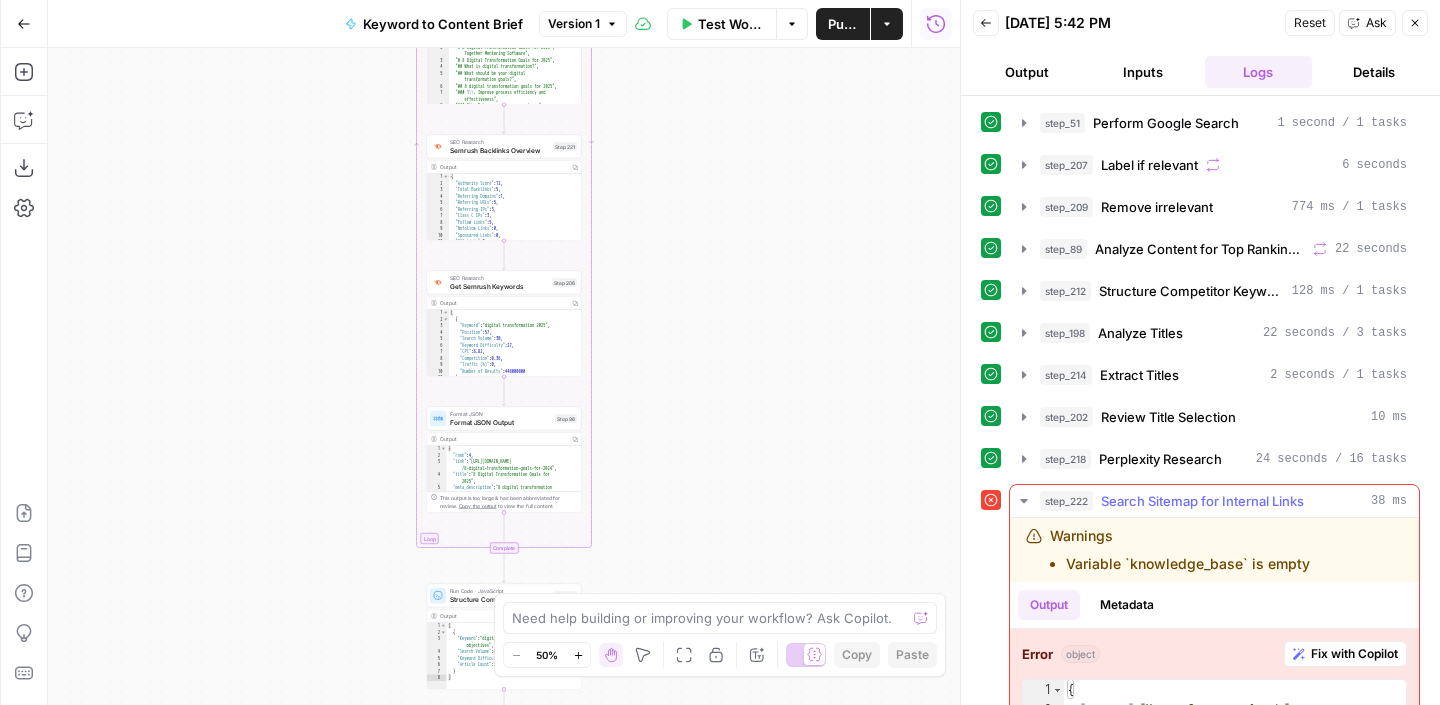 scroll, scrollTop: 77, scrollLeft: 0, axis: vertical 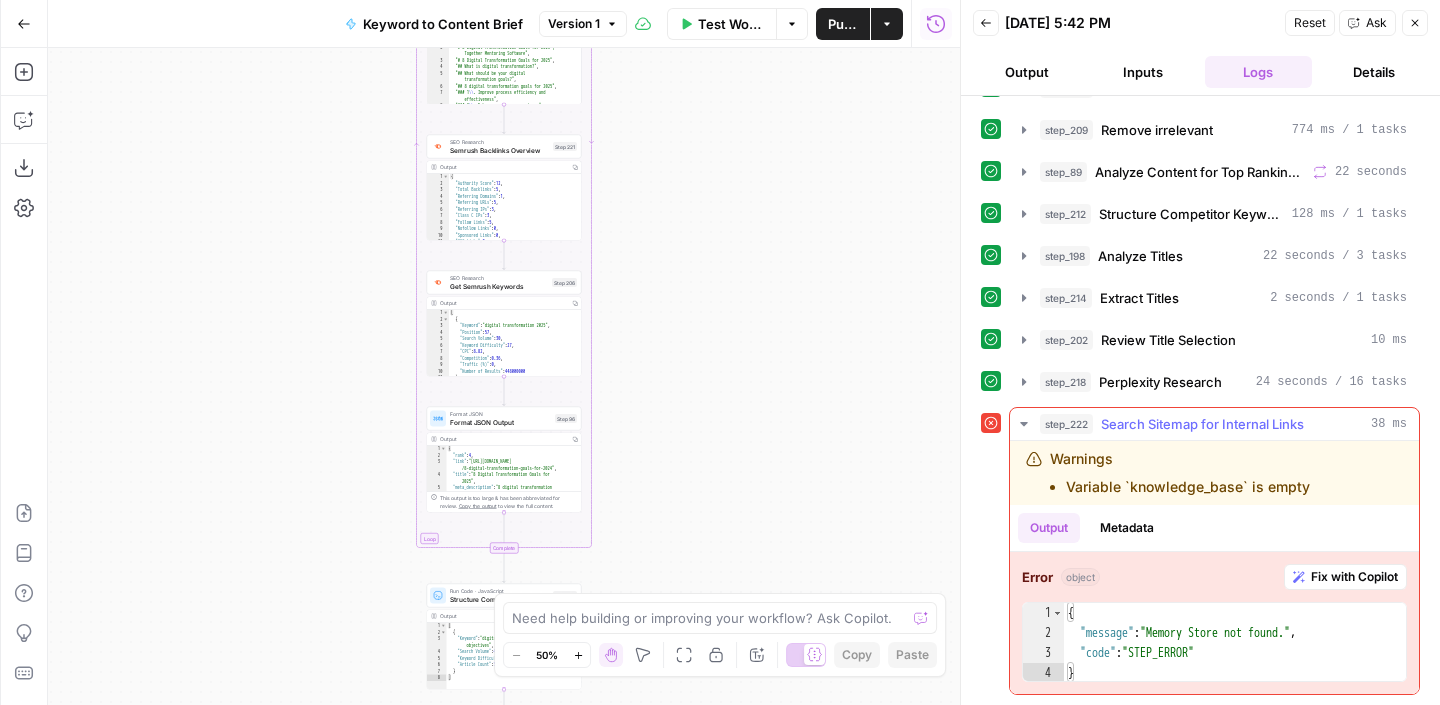 click on "Variable `knowledge_base` is empty" at bounding box center (1188, 487) 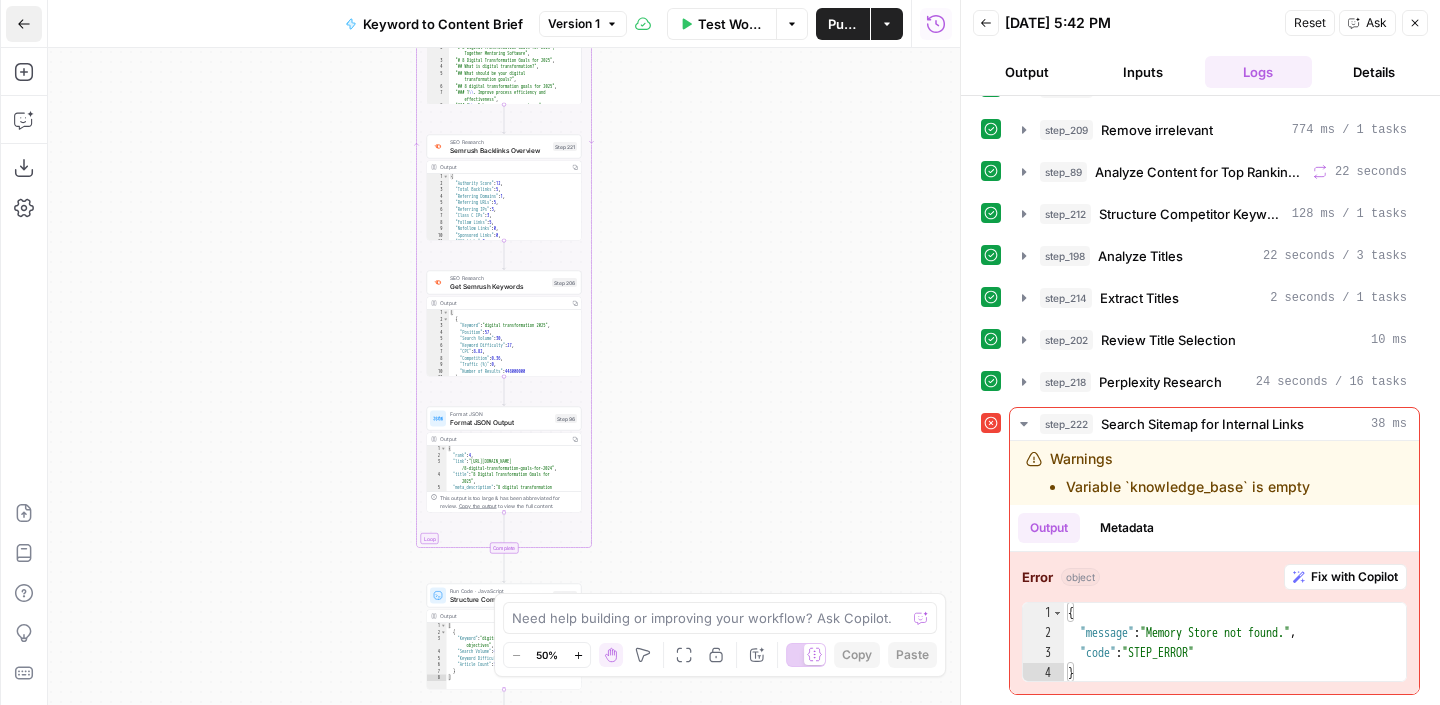 click 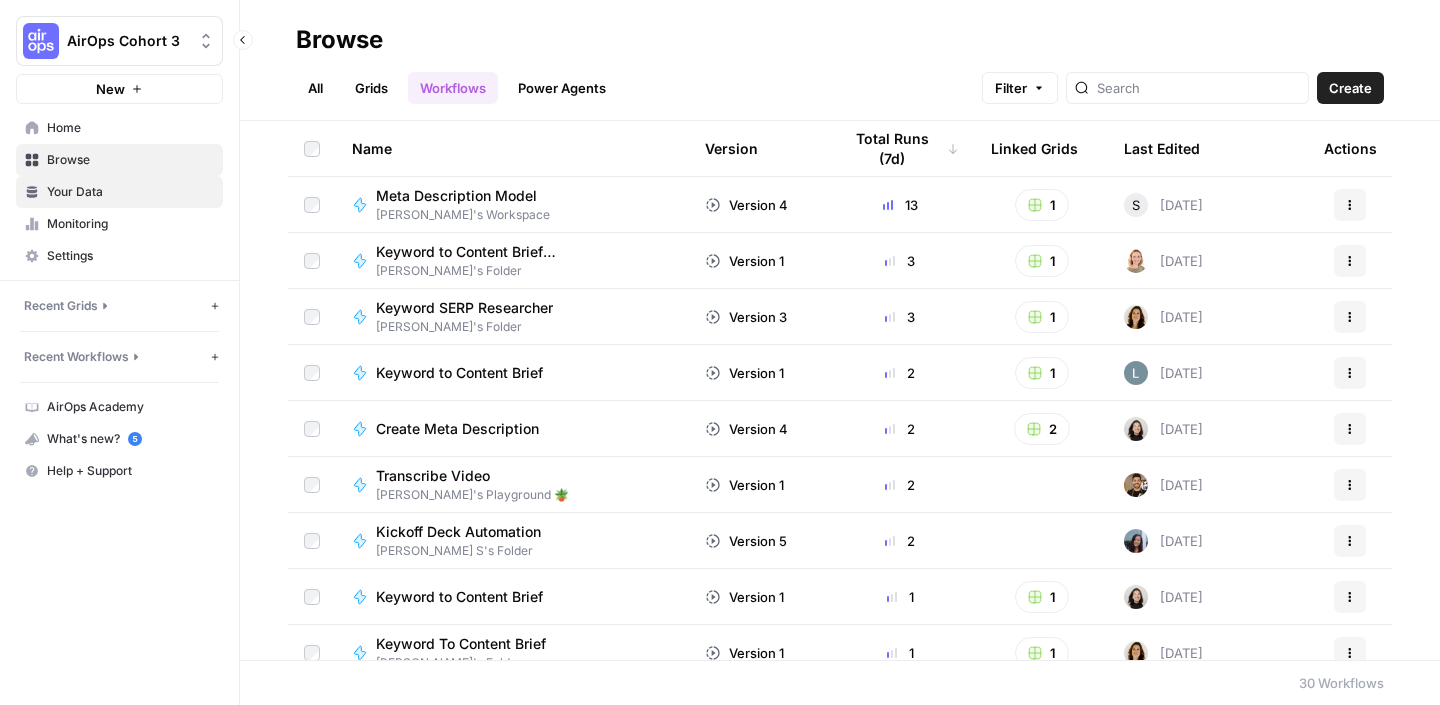 click on "Your Data" at bounding box center [130, 192] 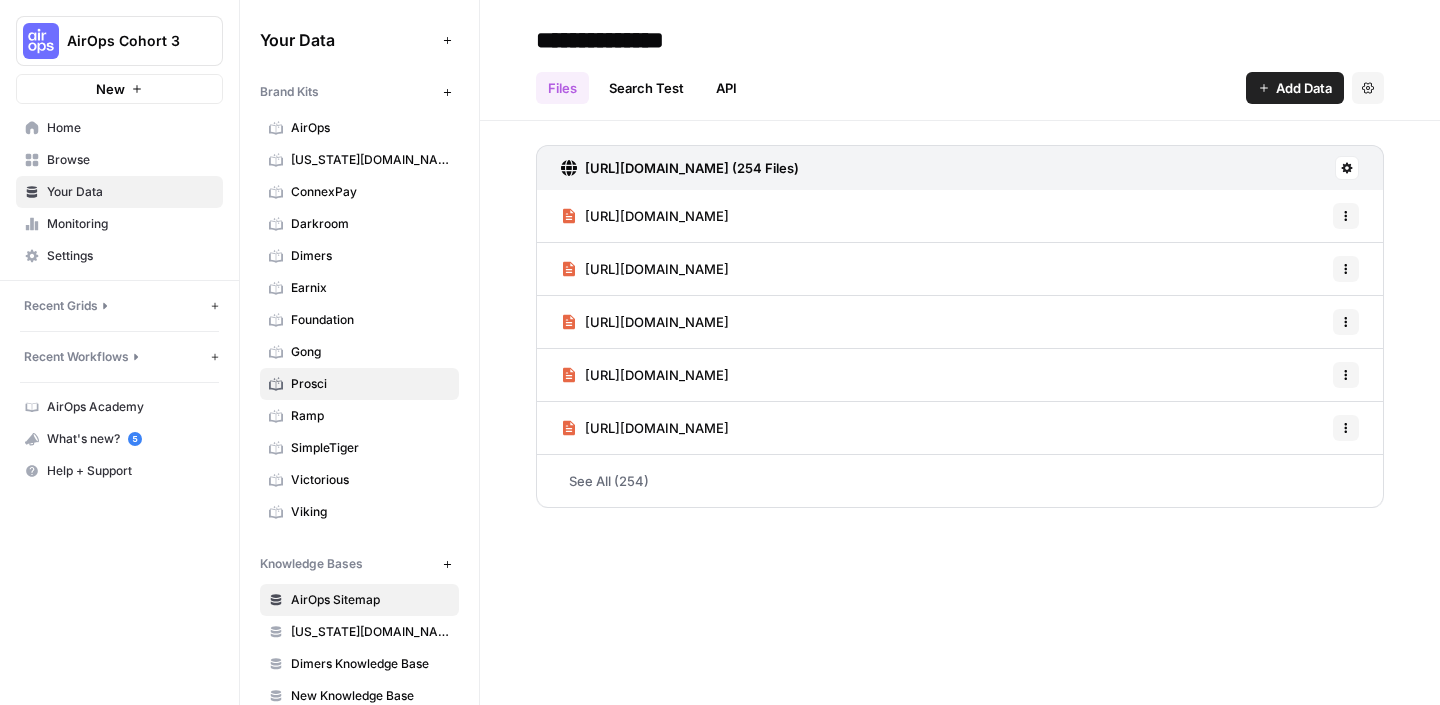 click on "Prosci" at bounding box center (370, 384) 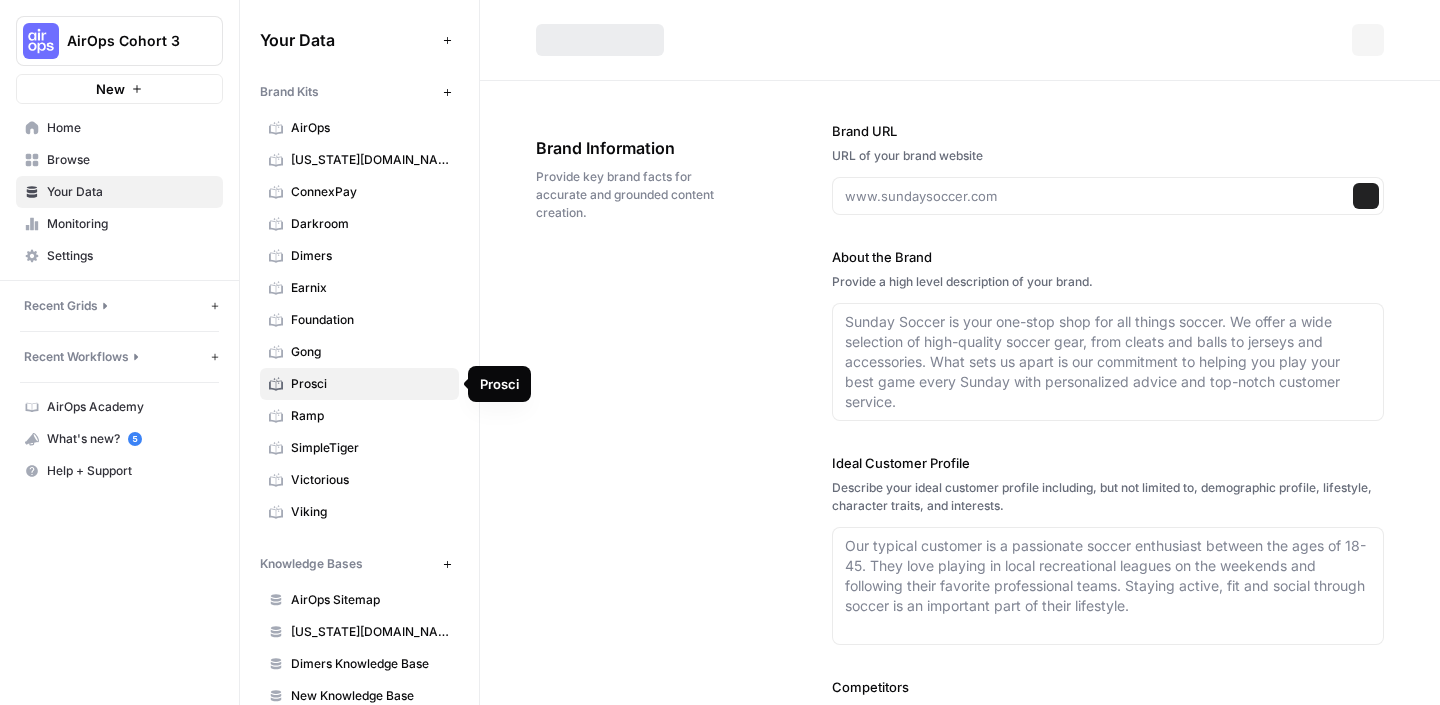 type on "[URL][DOMAIN_NAME]" 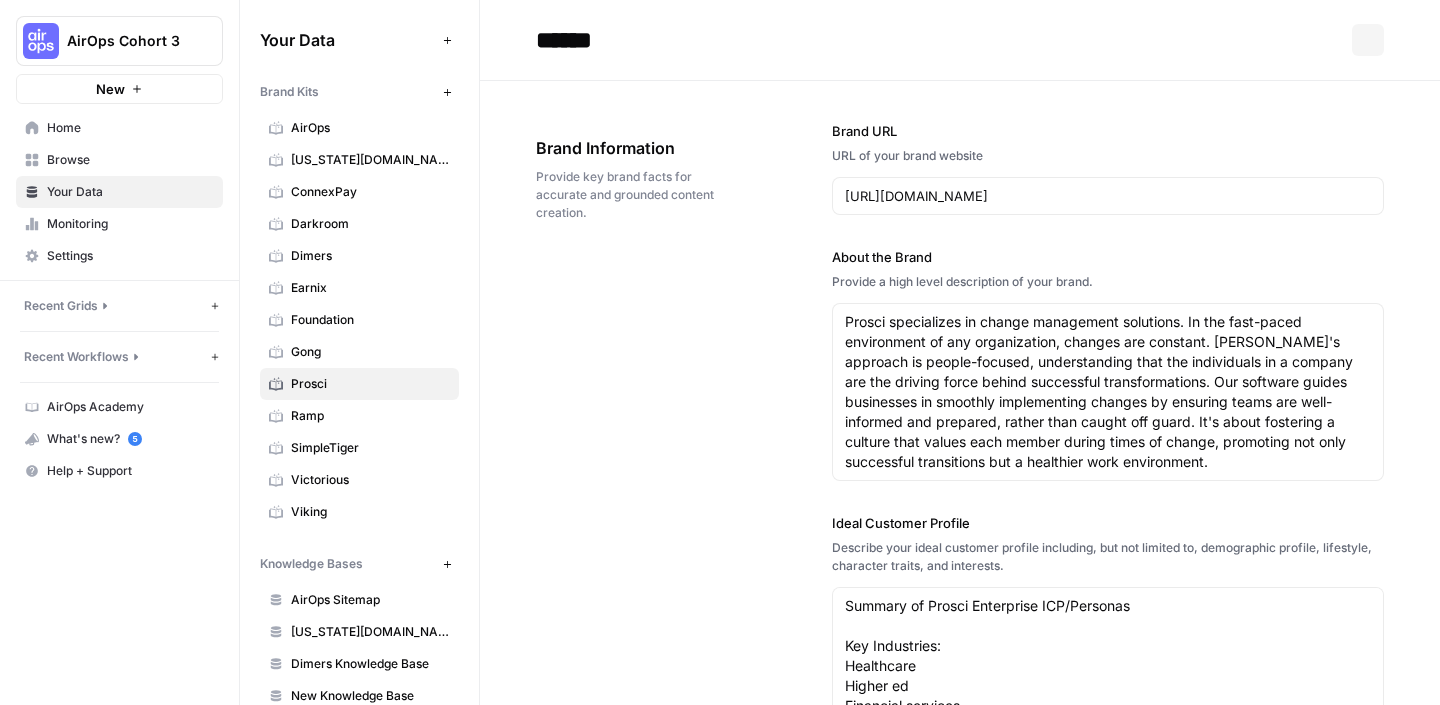 type on "Prosci specializes in change management solutions. In the fast-paced environment of any organization, changes are constant. [PERSON_NAME]'s approach is people-focused, understanding that the individuals in a company are the driving force behind successful transformations. Our software guides businesses in smoothly implementing changes by ensuring teams are well-informed and prepared, rather than caught off guard. It's about fostering a culture that values each member during times of change, promoting not only successful transitions but a healthier work environment." 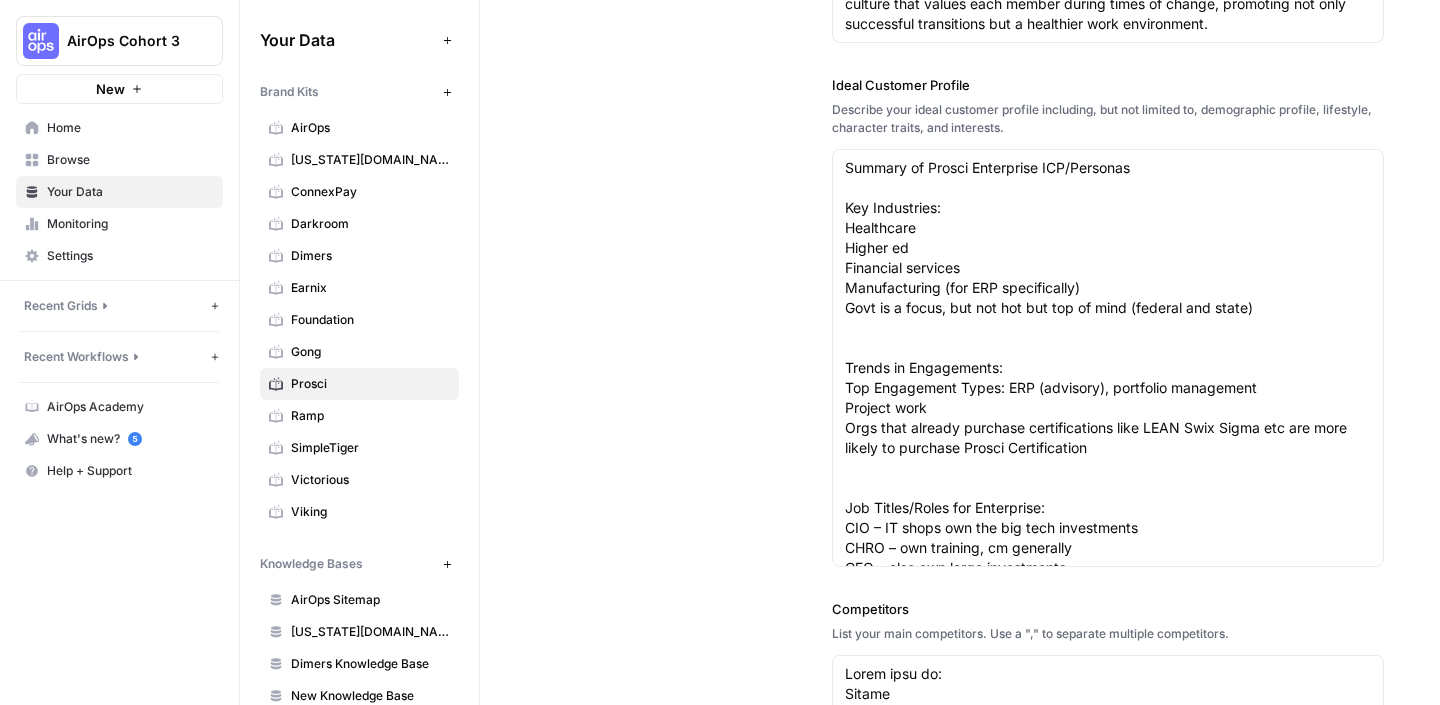scroll, scrollTop: 462, scrollLeft: 0, axis: vertical 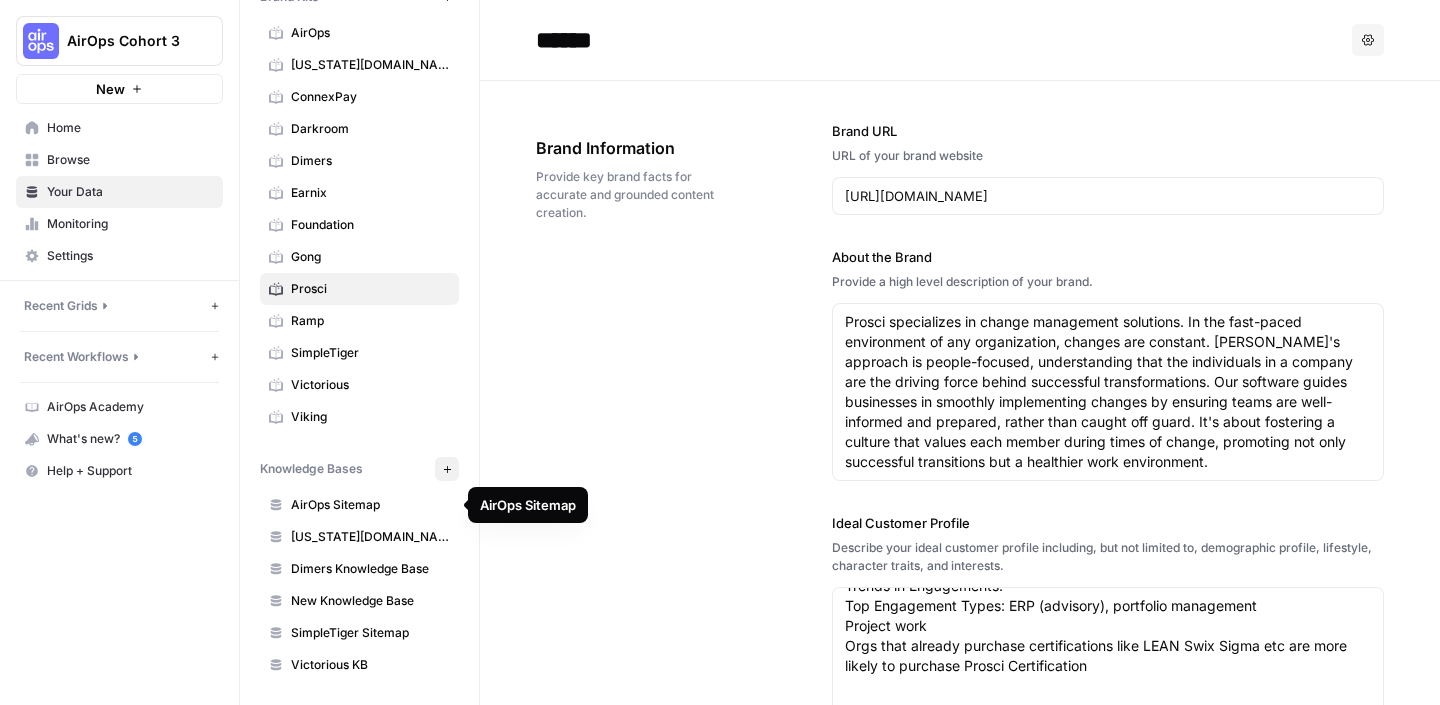 click 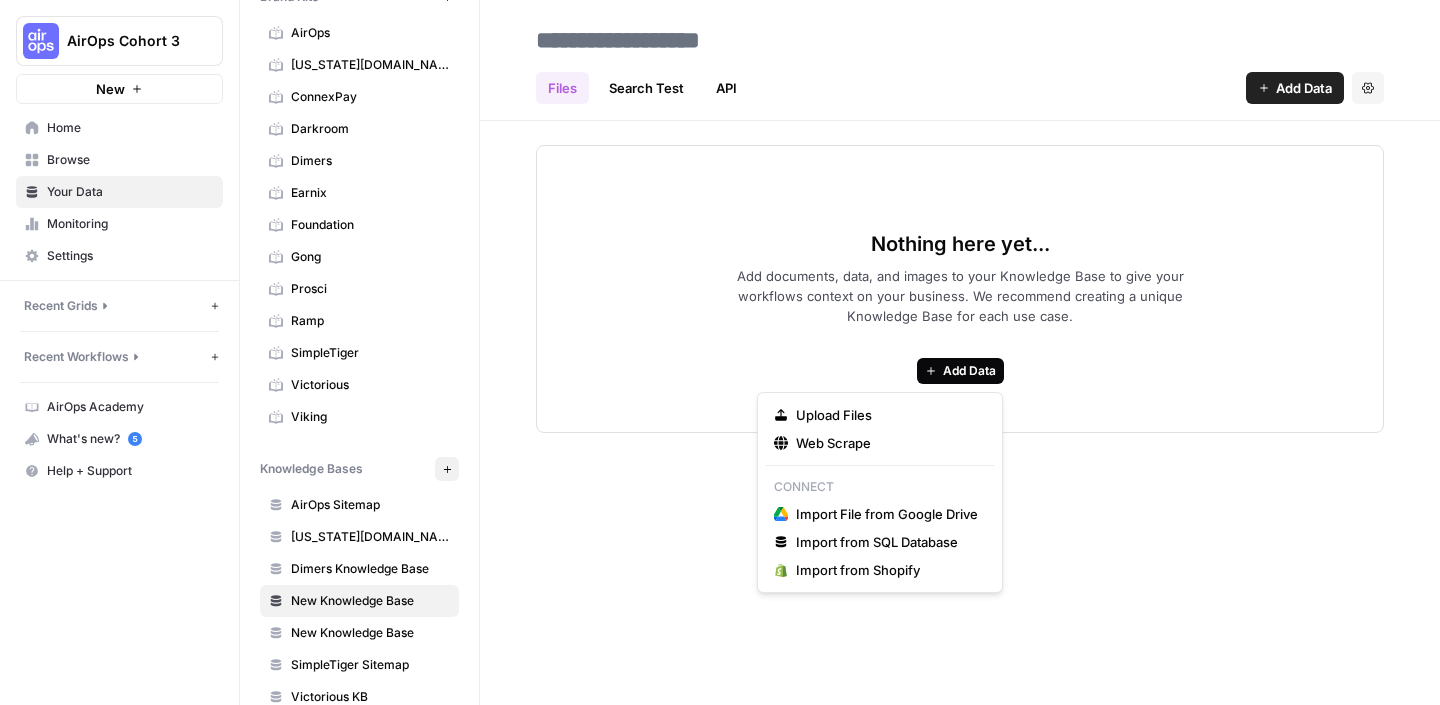 click on "Add Data" at bounding box center [969, 371] 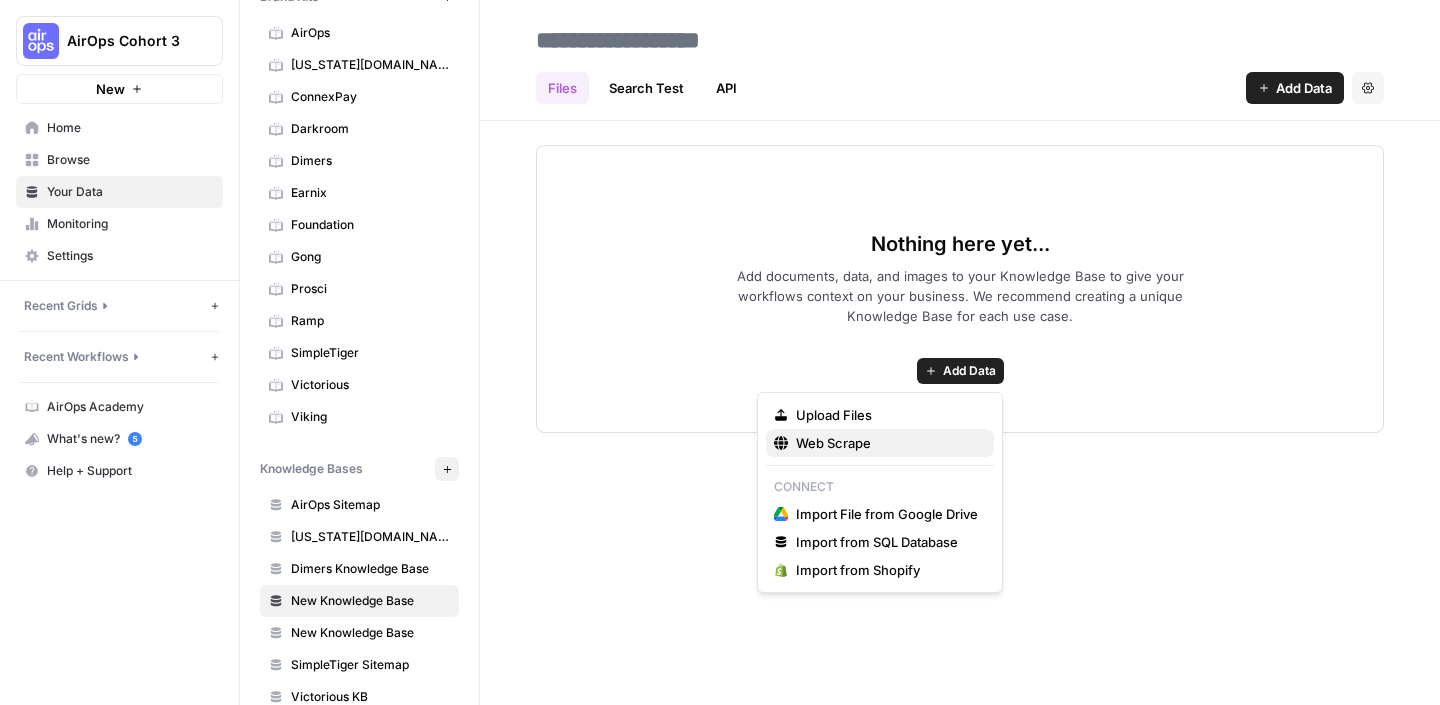 click on "Web Scrape" at bounding box center [880, 443] 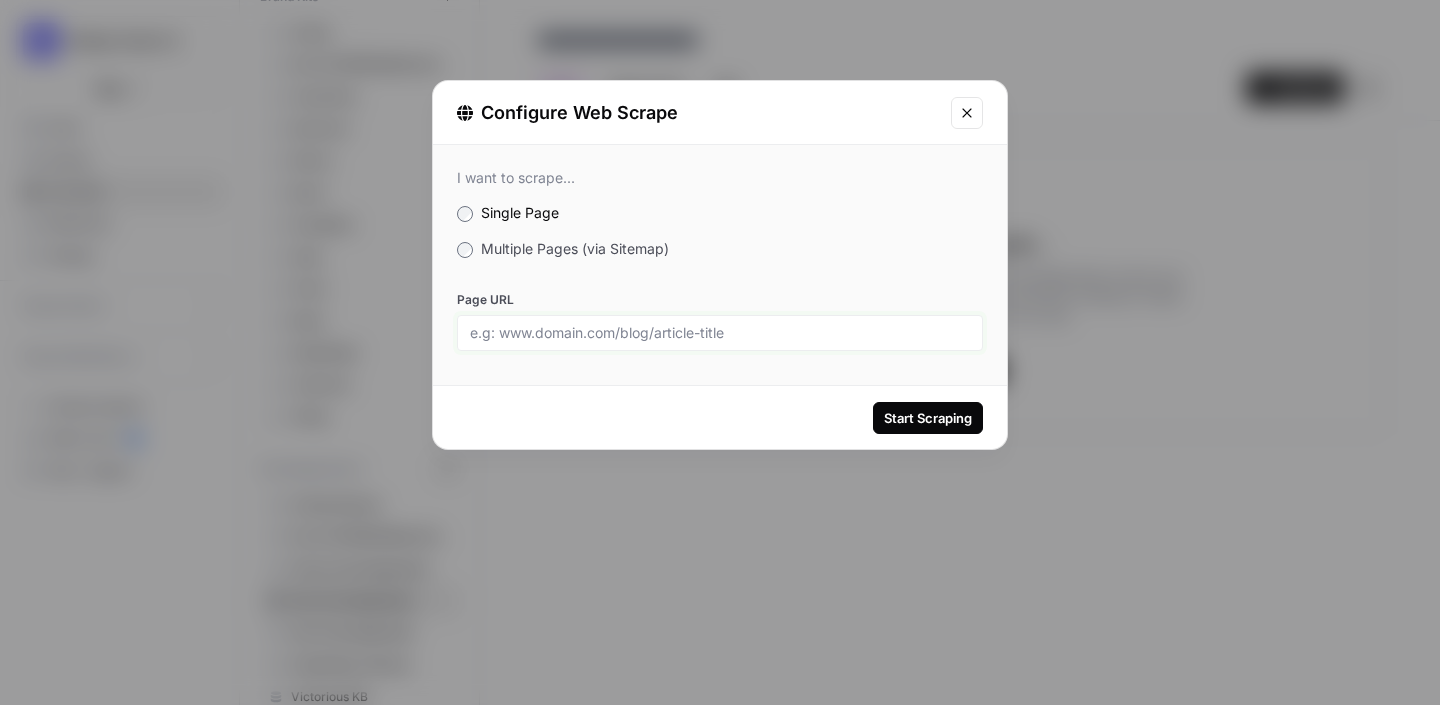 click on "Page URL" at bounding box center [720, 333] 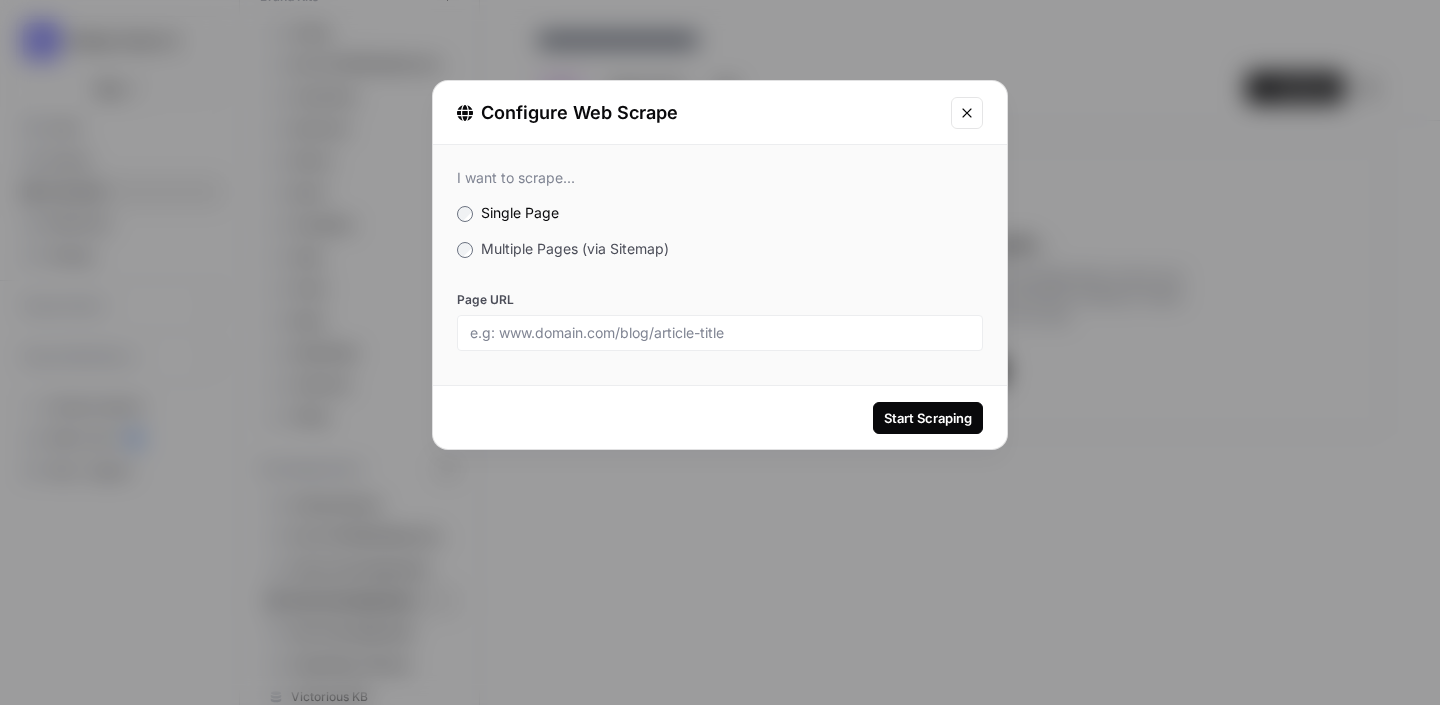 click on "Multiple Pages (via Sitemap)" at bounding box center [720, 249] 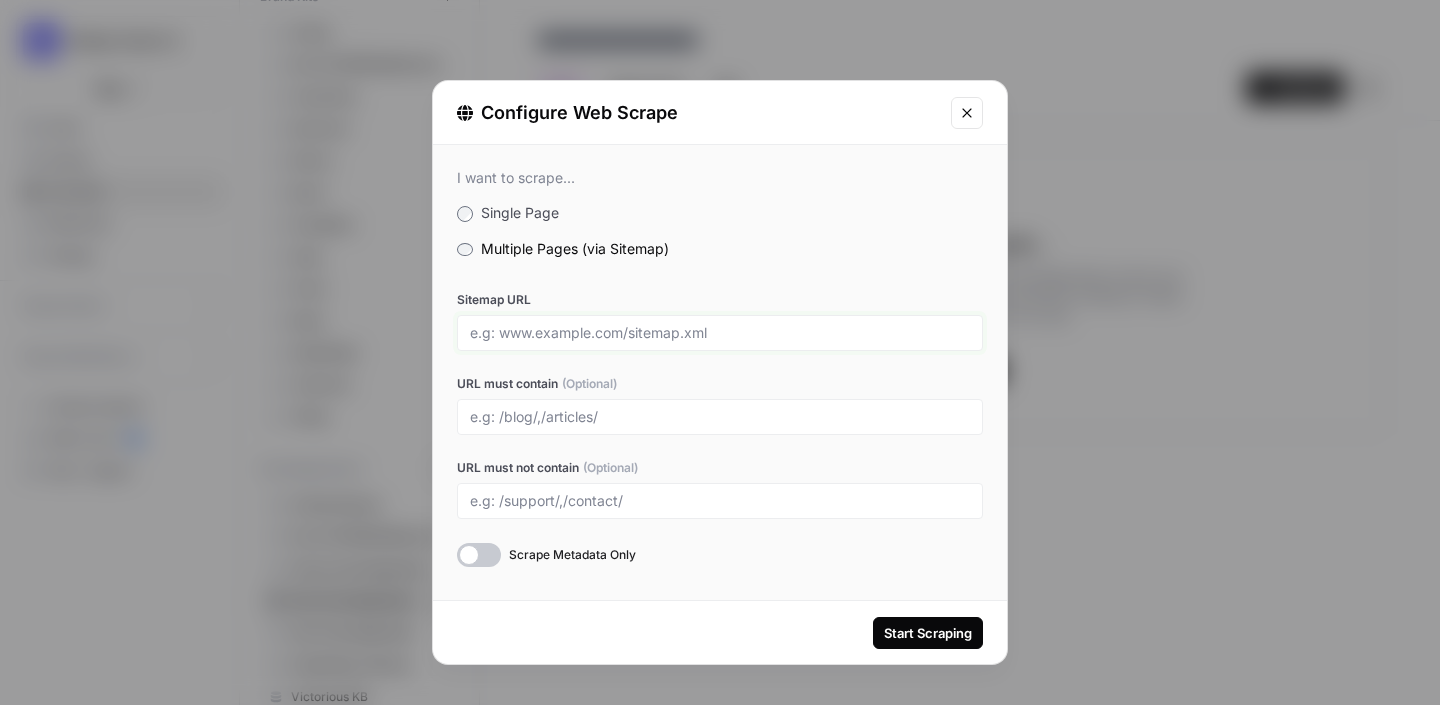 click on "Sitemap URL" at bounding box center (720, 333) 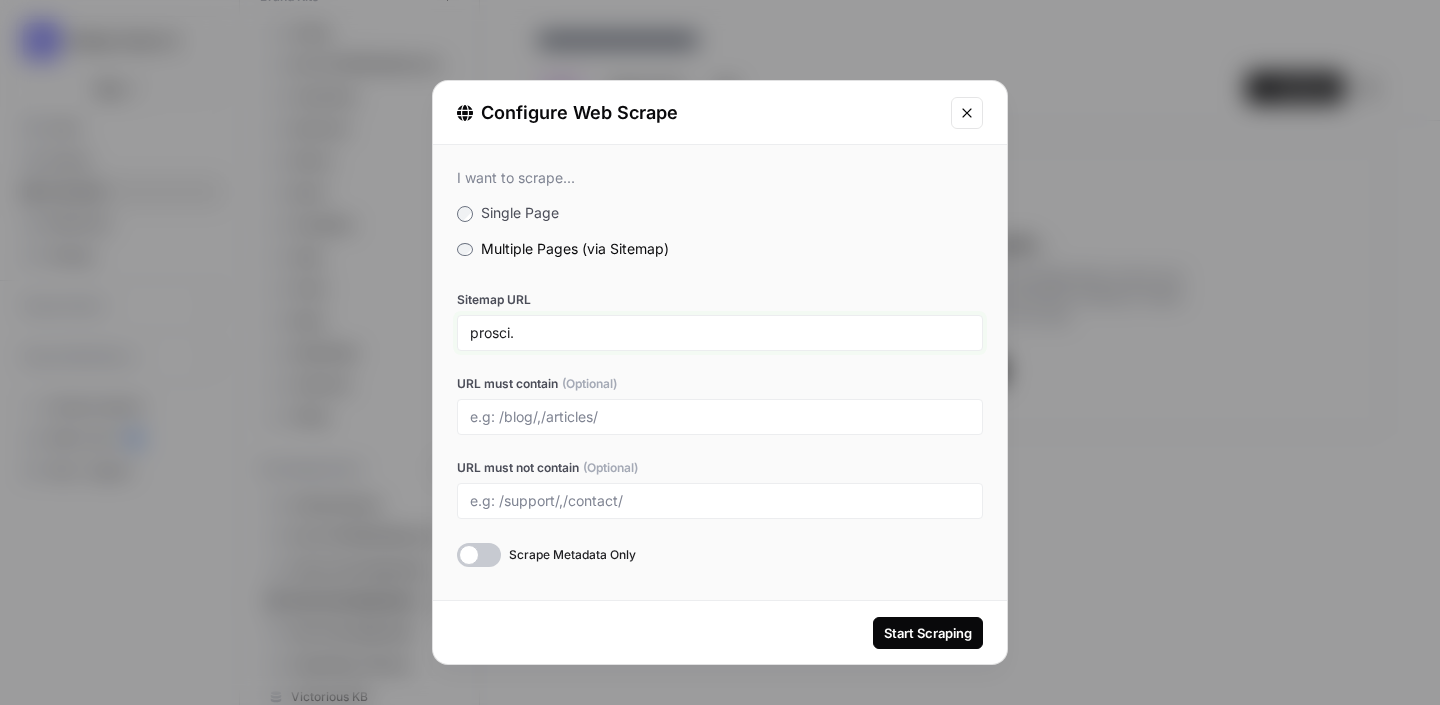 type on "prosci." 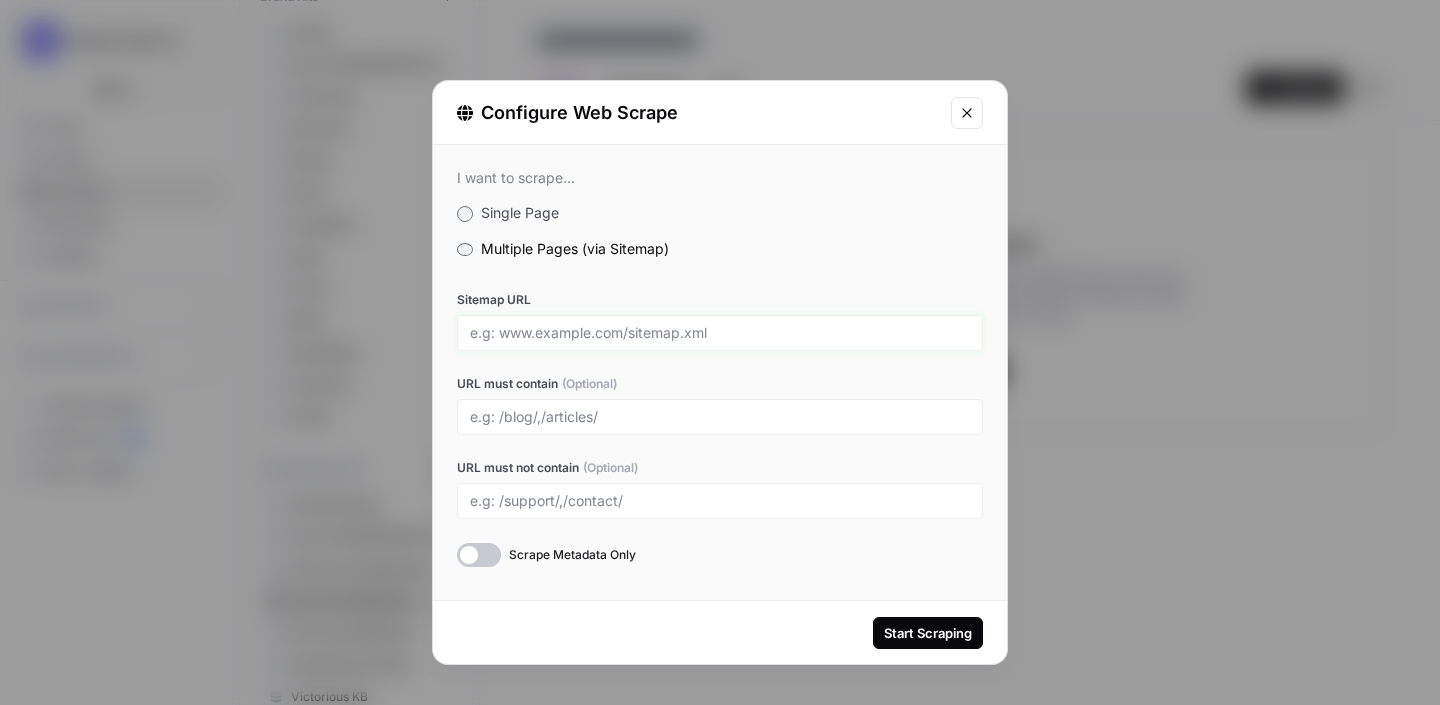 paste on "[URL][DOMAIN_NAME]" 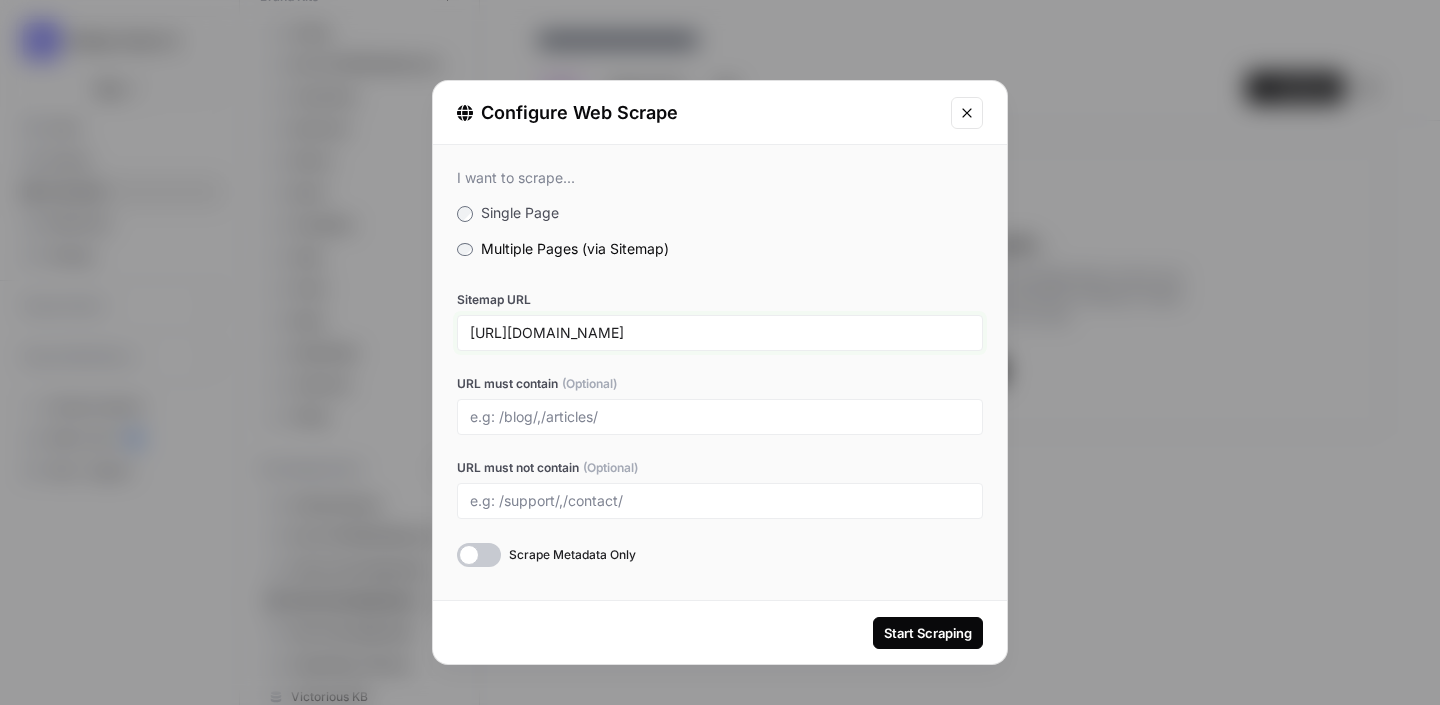 type on "[URL][DOMAIN_NAME]" 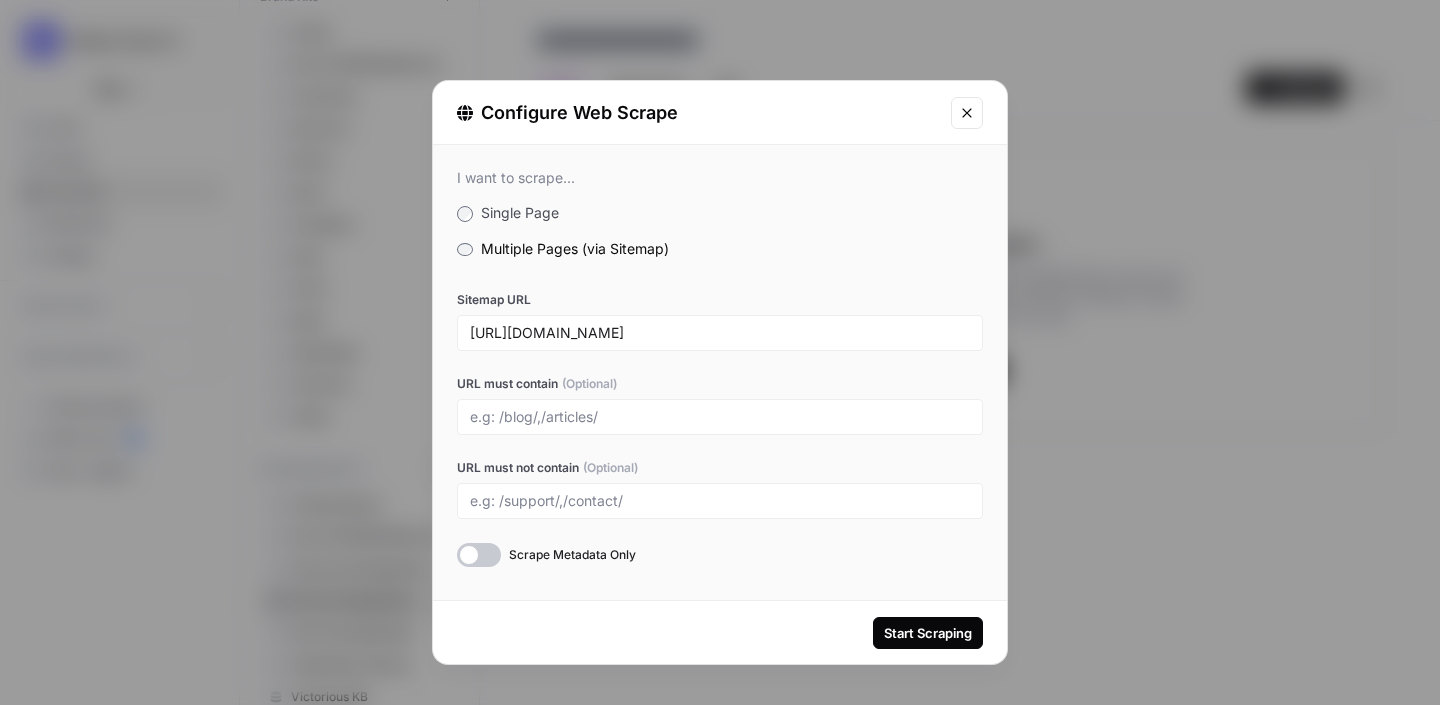 click on "[URL][DOMAIN_NAME]" at bounding box center [720, 333] 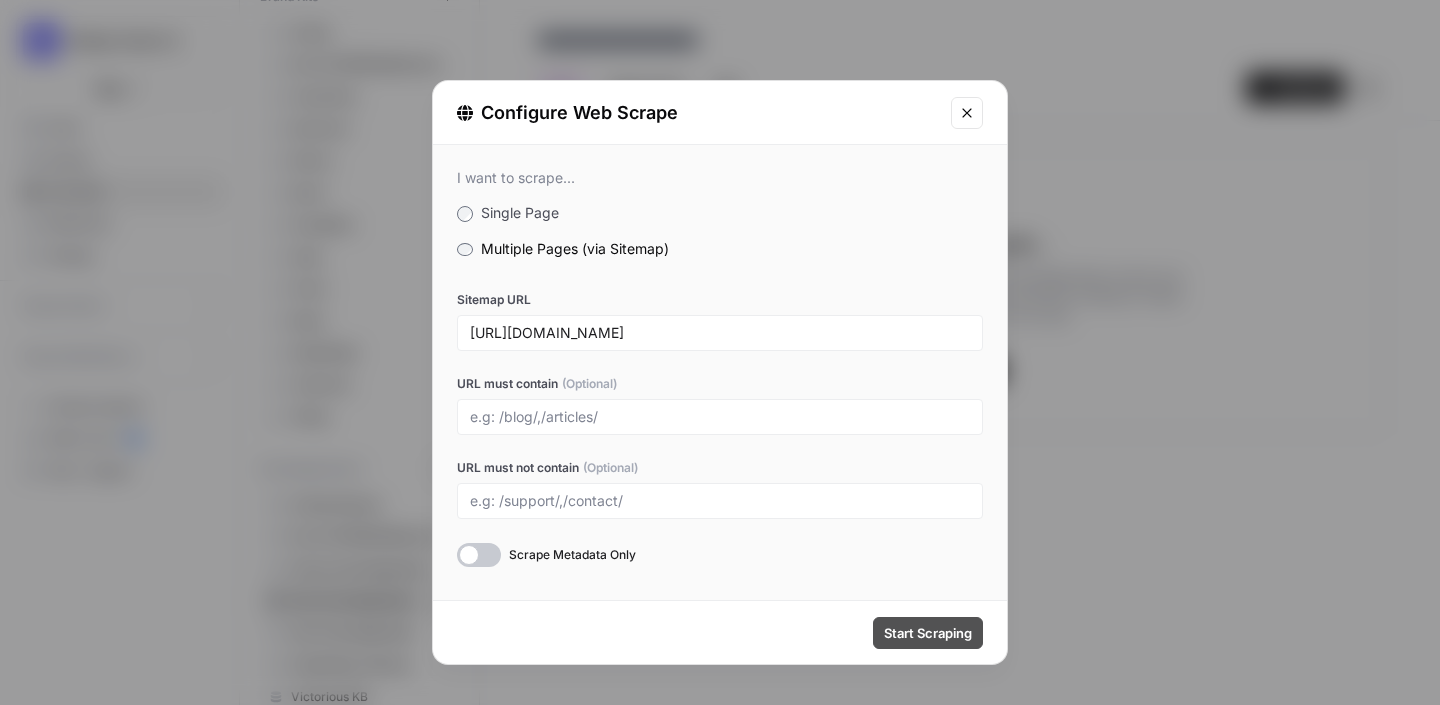 click on "Start Scraping" at bounding box center (928, 633) 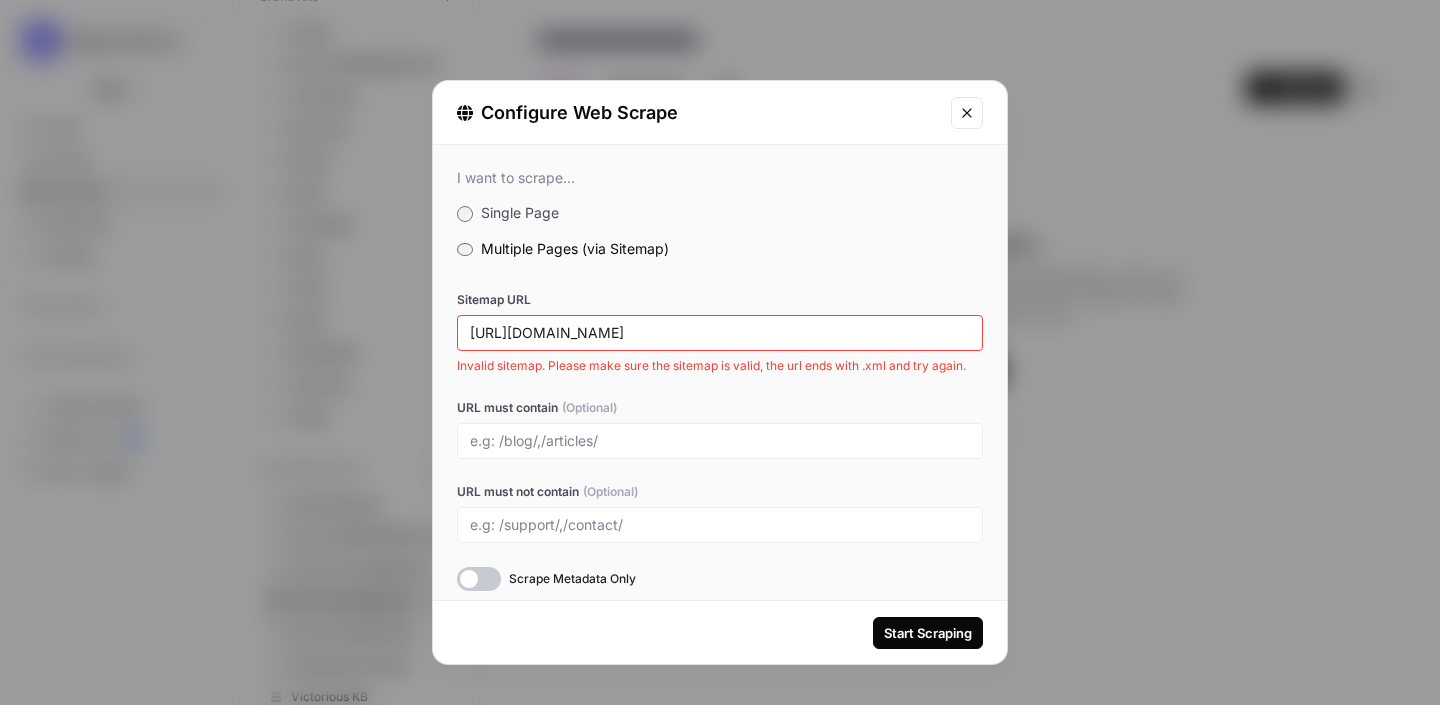 click on "[URL][DOMAIN_NAME]" at bounding box center [720, 333] 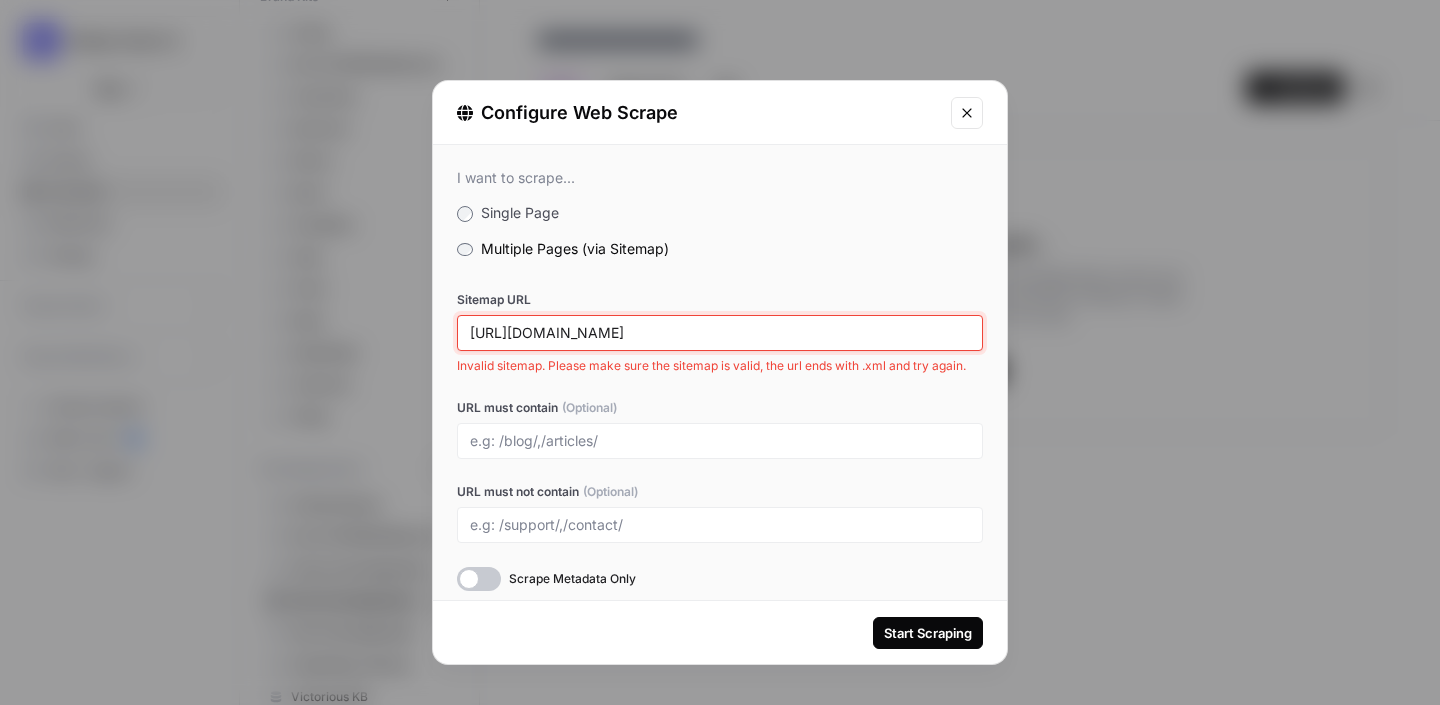 click on "[URL][DOMAIN_NAME]" at bounding box center [720, 333] 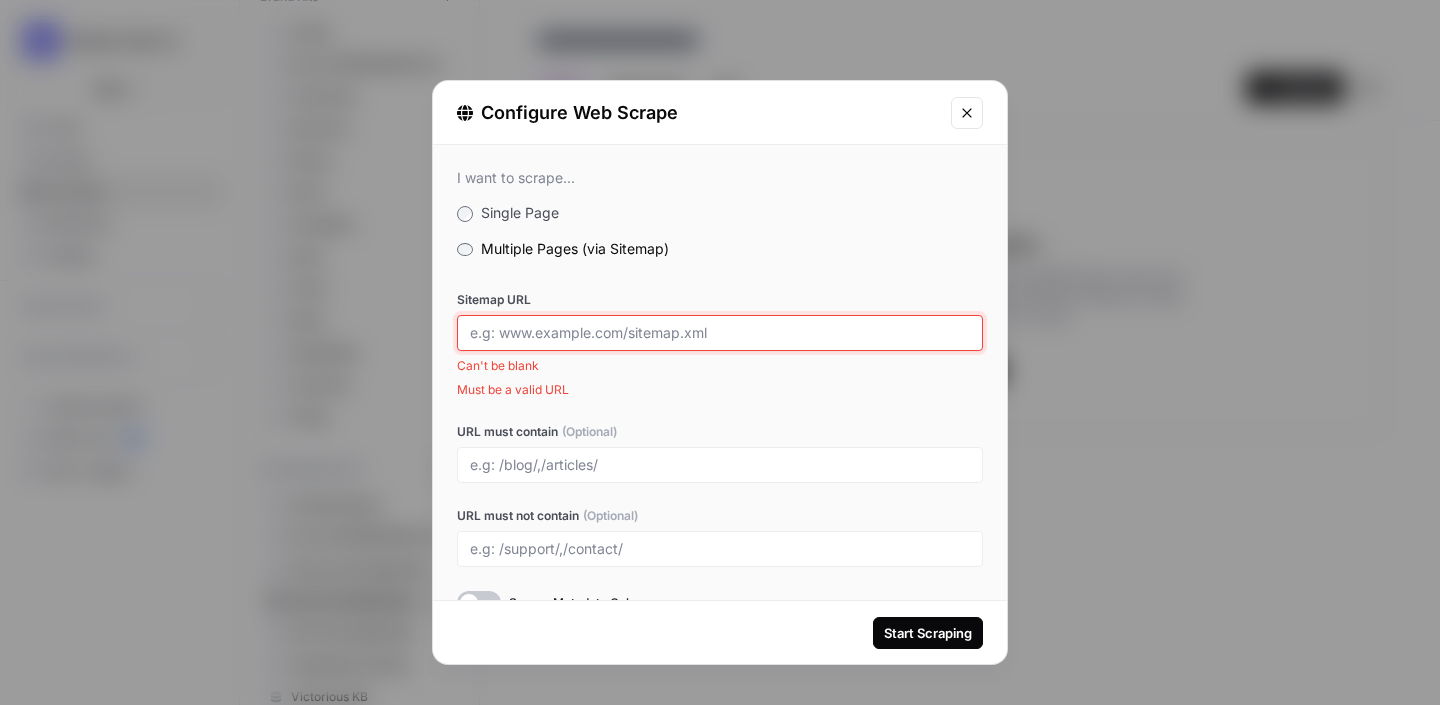 paste on "[URL][DOMAIN_NAME]" 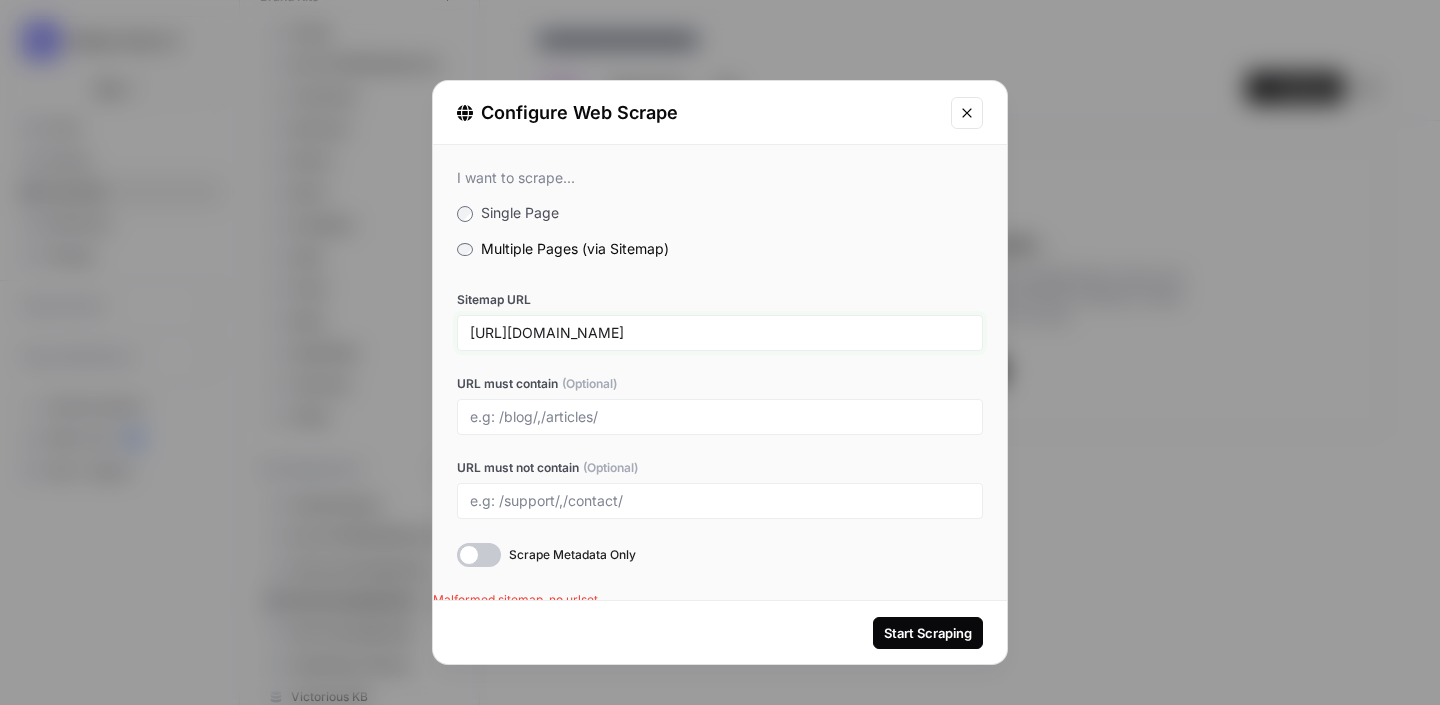 scroll, scrollTop: 8, scrollLeft: 0, axis: vertical 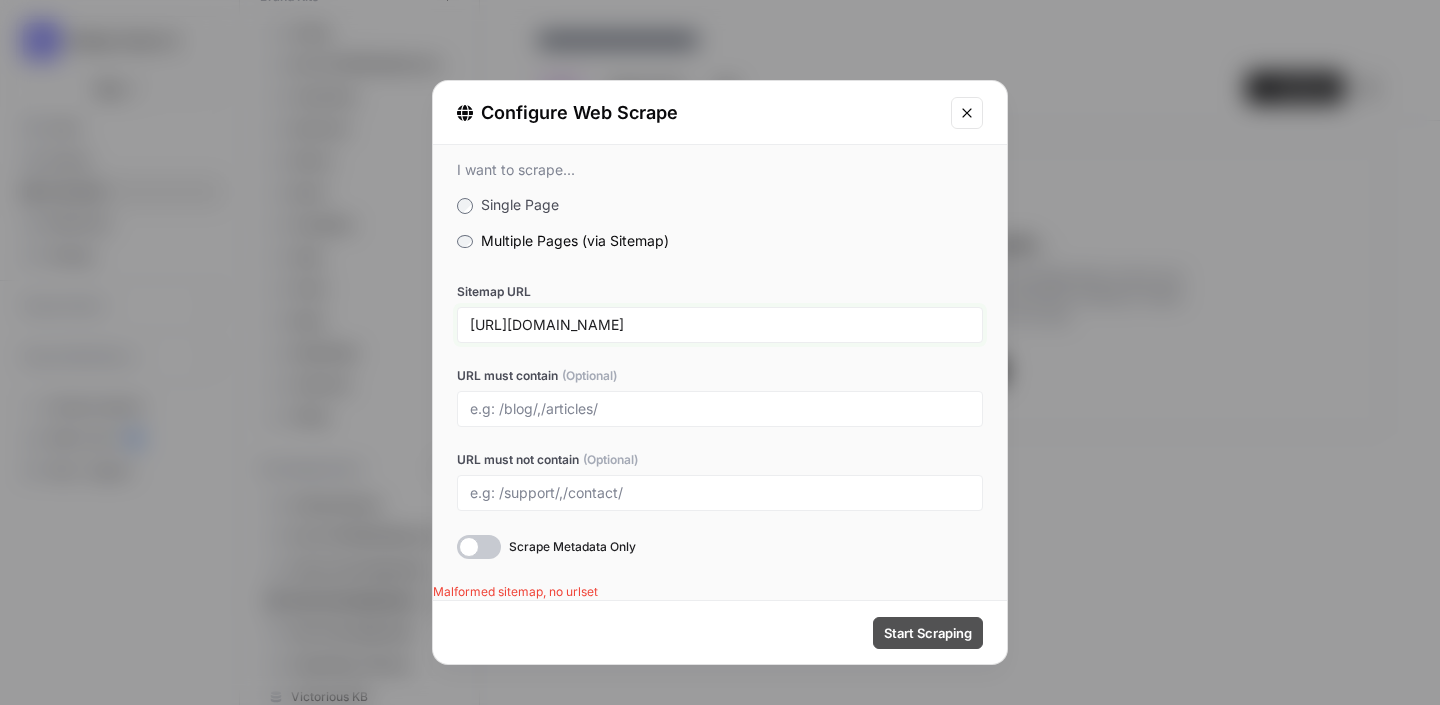 type on "[URL][DOMAIN_NAME]" 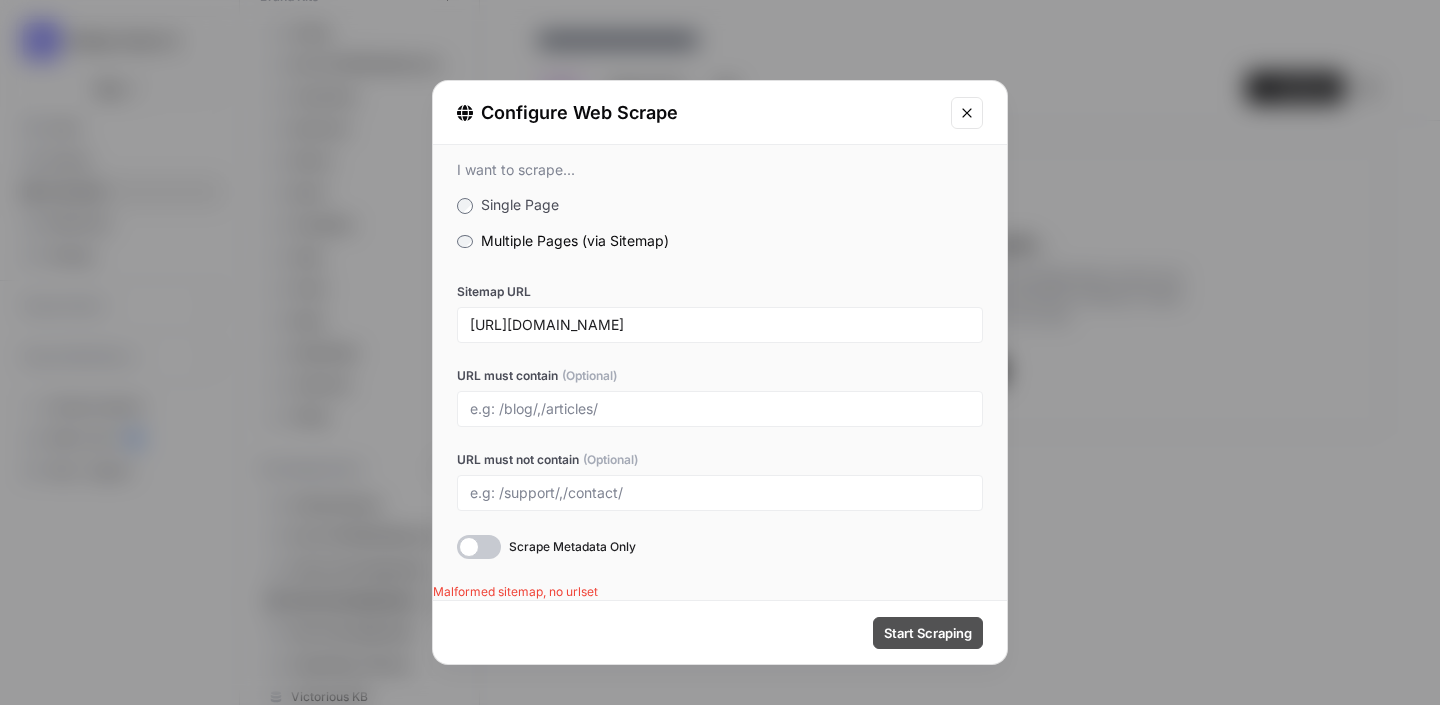click on "Start Scraping" at bounding box center (928, 633) 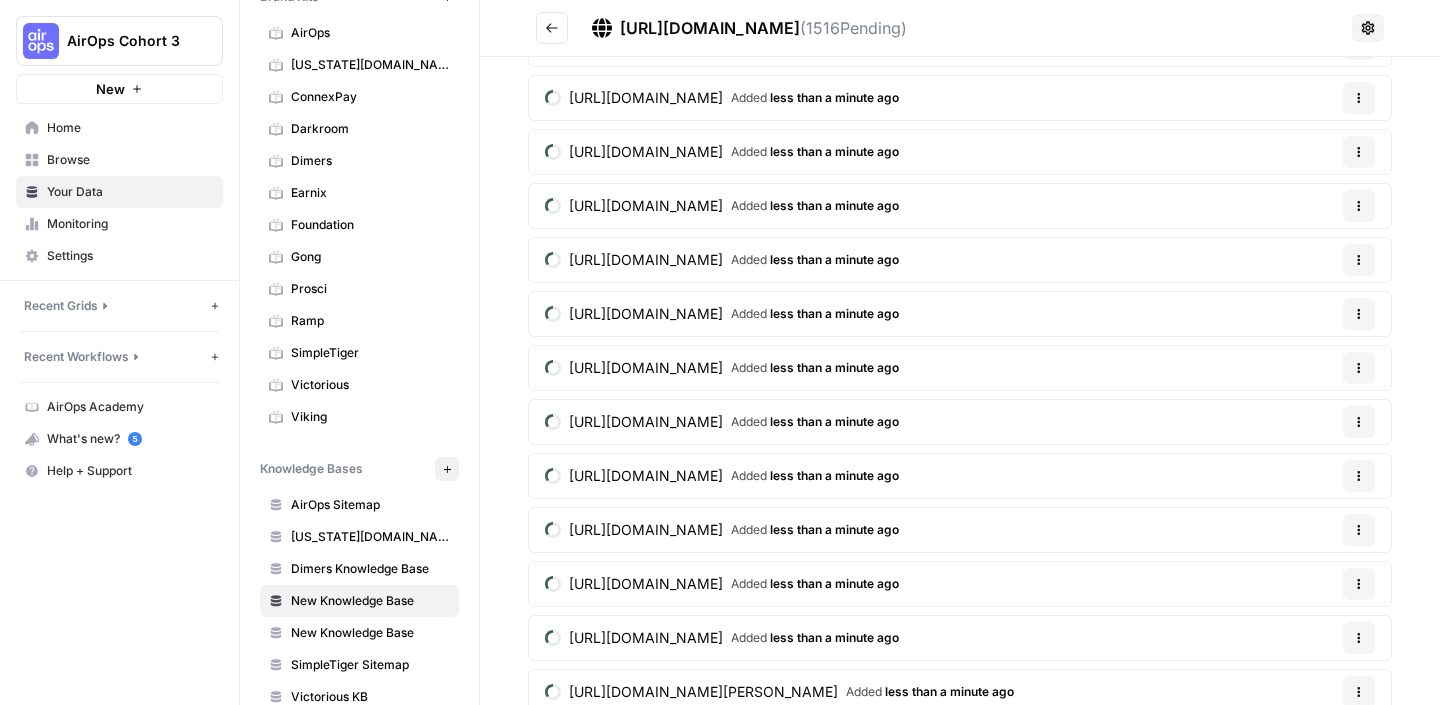 scroll, scrollTop: 0, scrollLeft: 0, axis: both 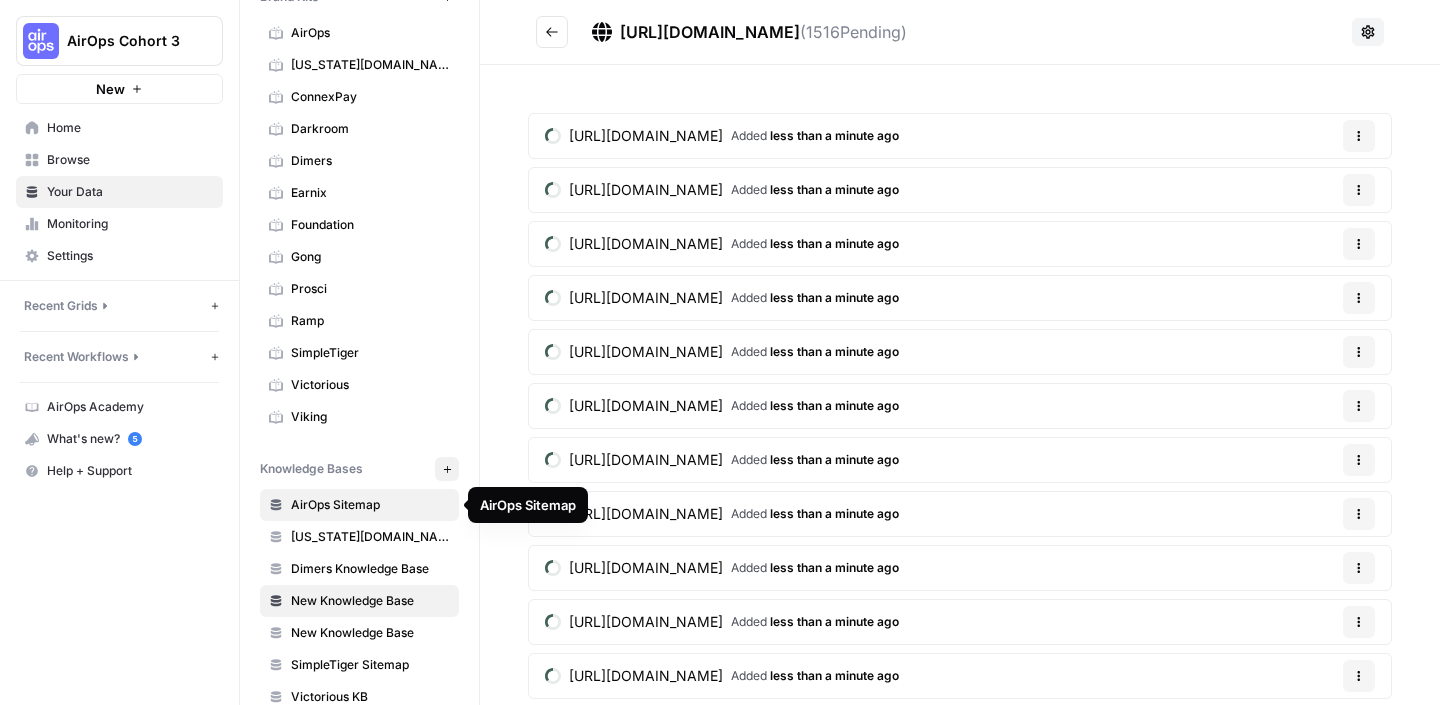 click on "AirOps Sitemap" at bounding box center (370, 505) 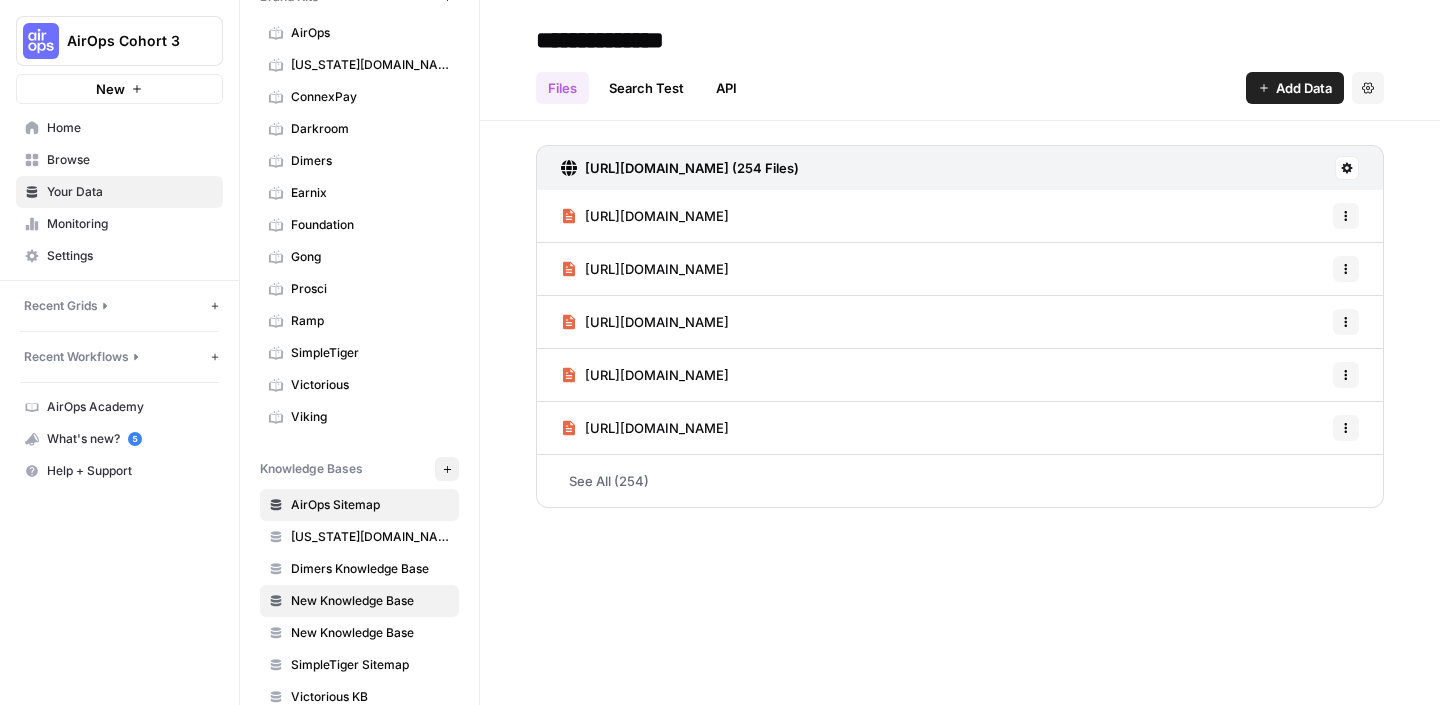 click on "New Knowledge Base" at bounding box center [370, 601] 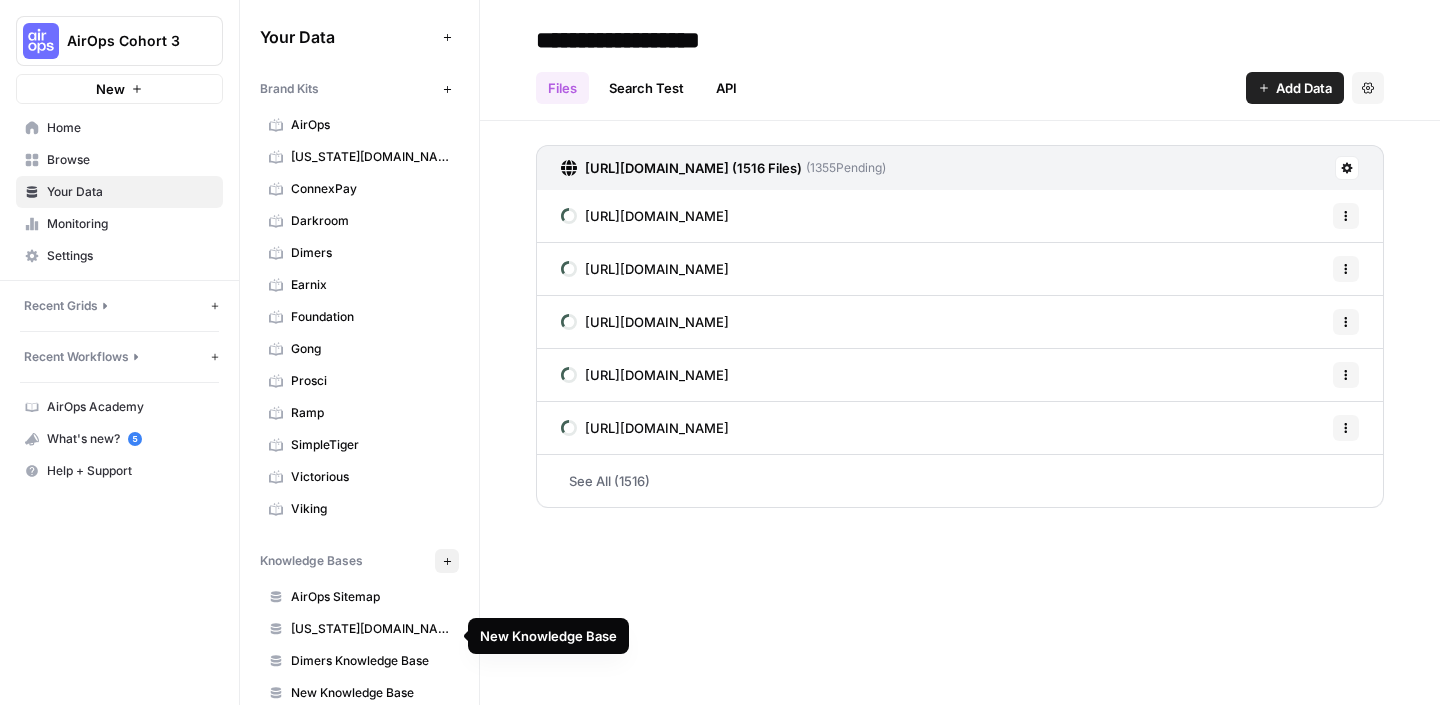 scroll, scrollTop: 0, scrollLeft: 0, axis: both 